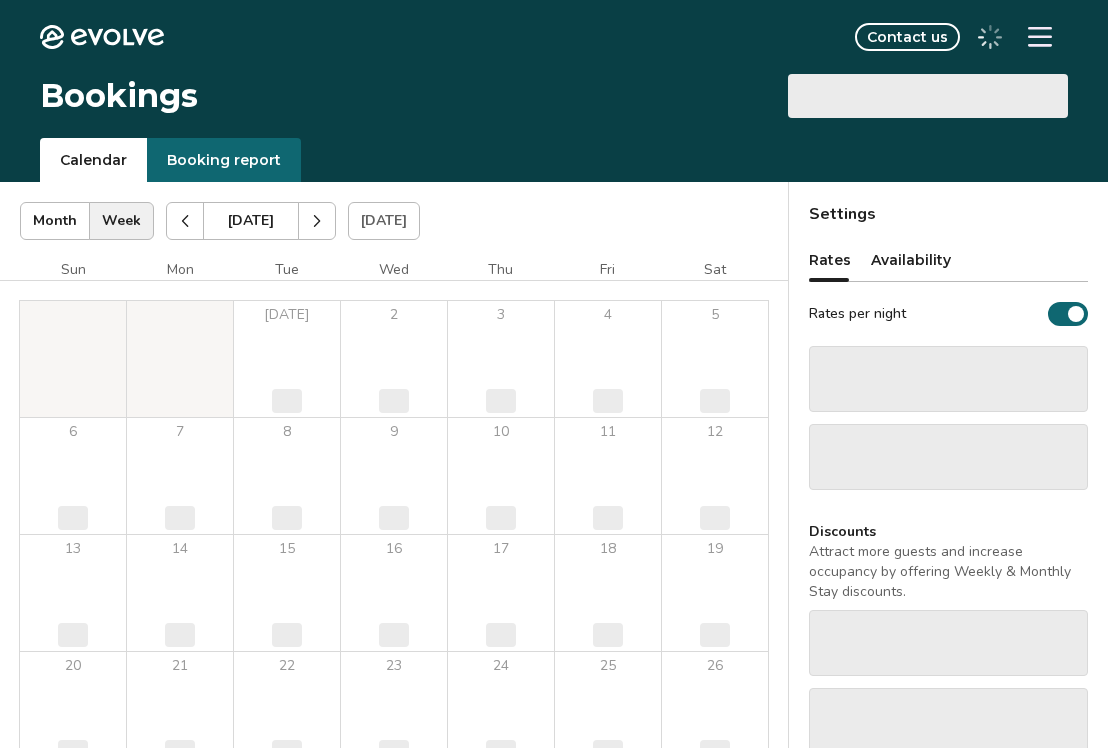 scroll, scrollTop: 0, scrollLeft: 0, axis: both 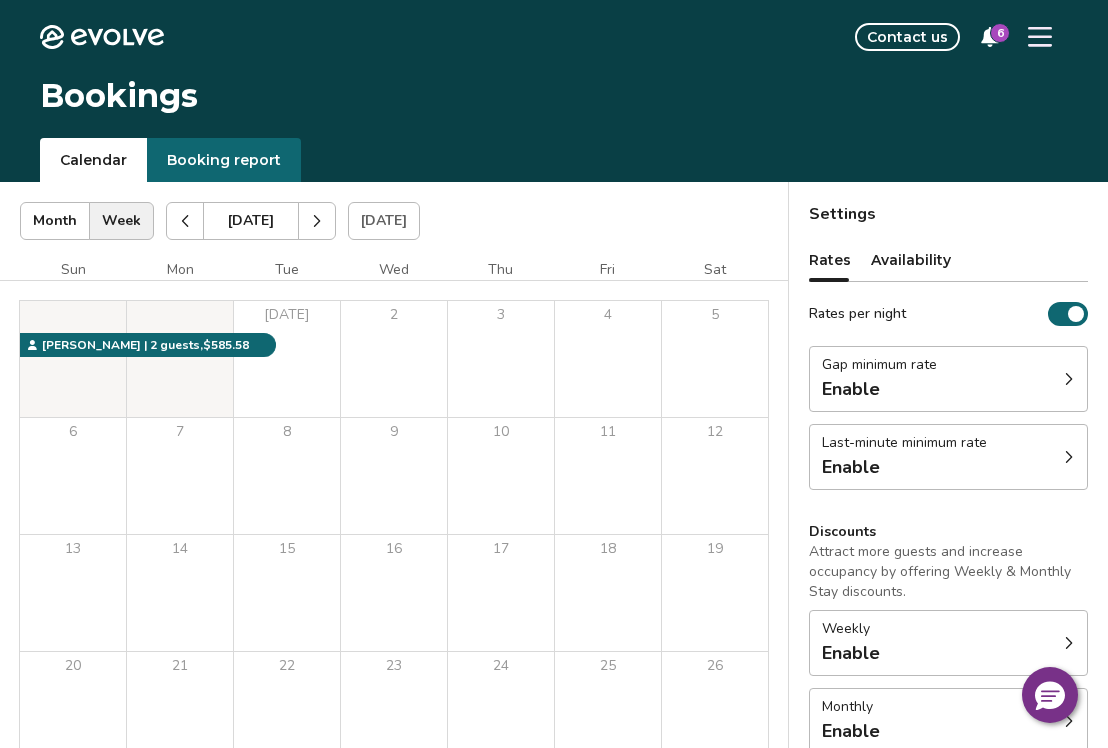 click 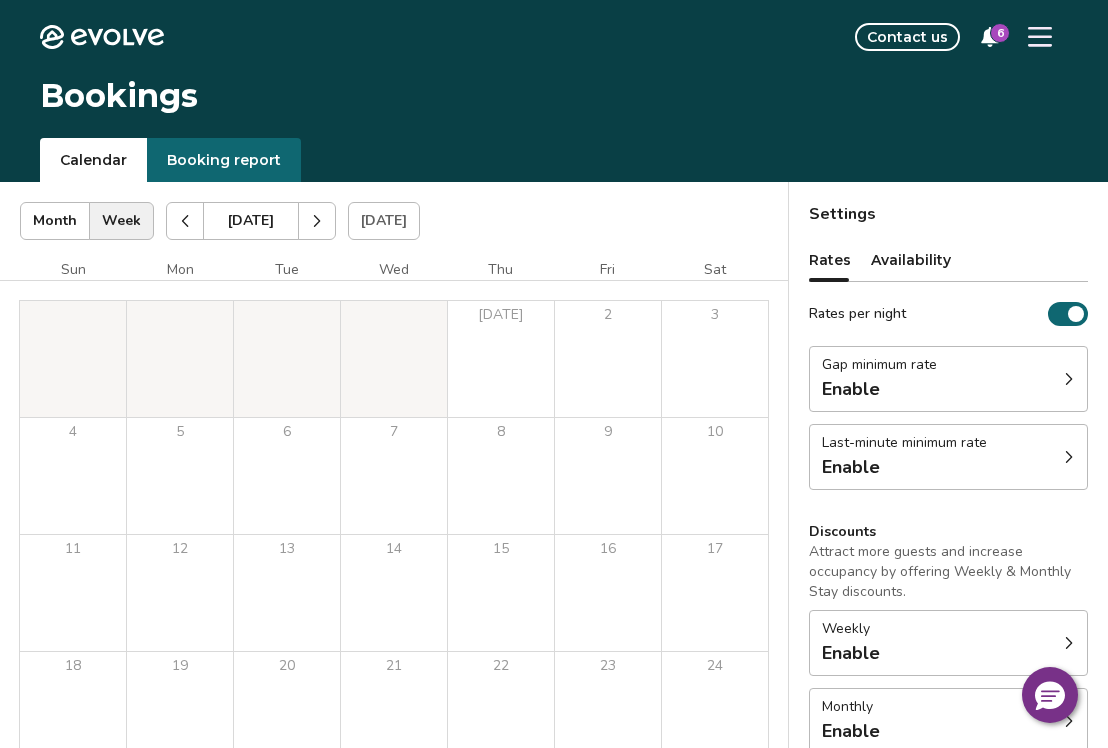 click 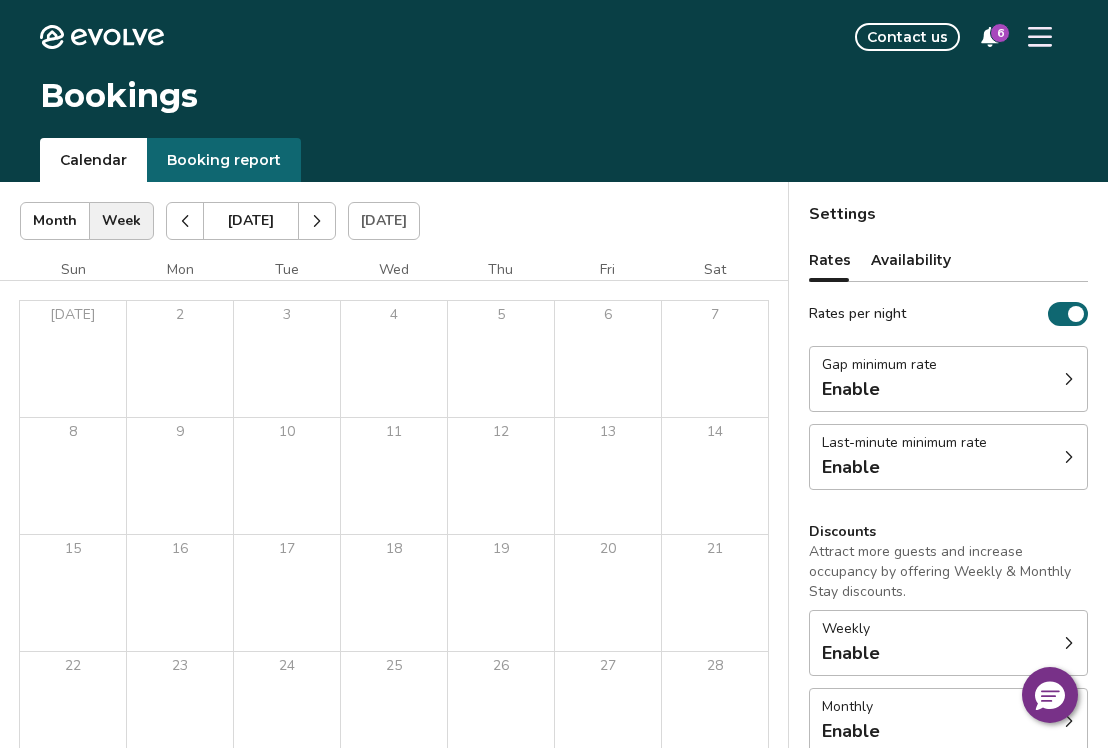 click 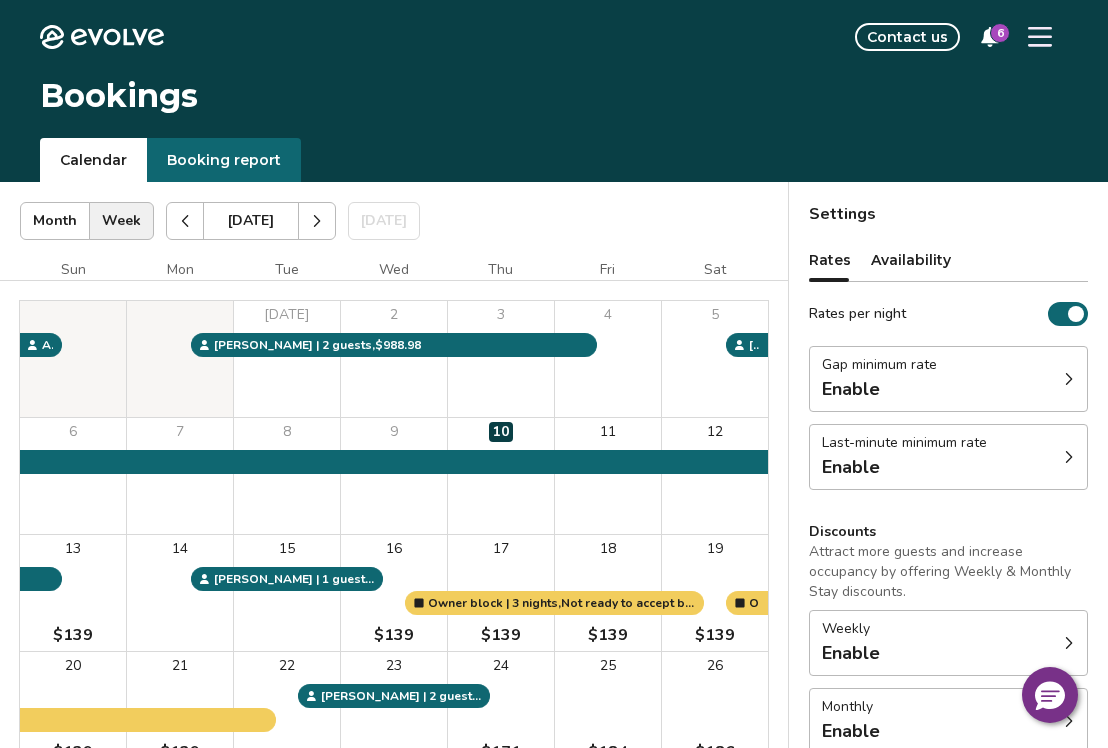 click on "Jul 2025  | Views Month Week Jul 2025 Today Settings" at bounding box center (394, 221) 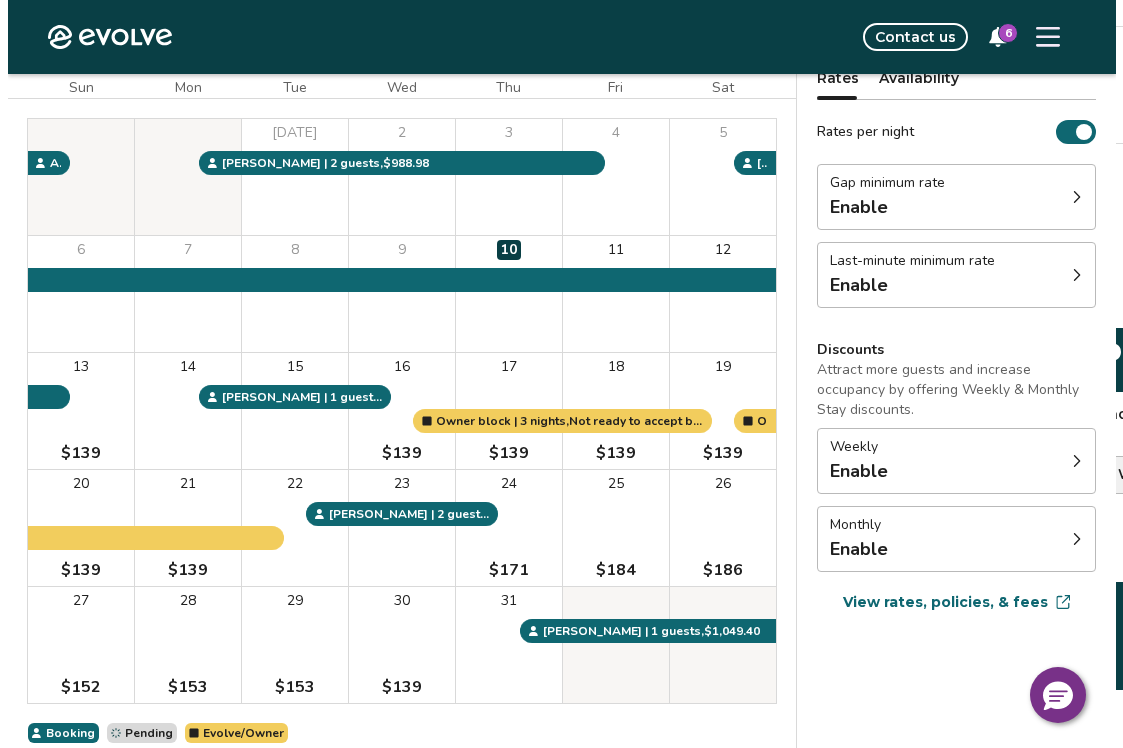 scroll, scrollTop: 0, scrollLeft: 0, axis: both 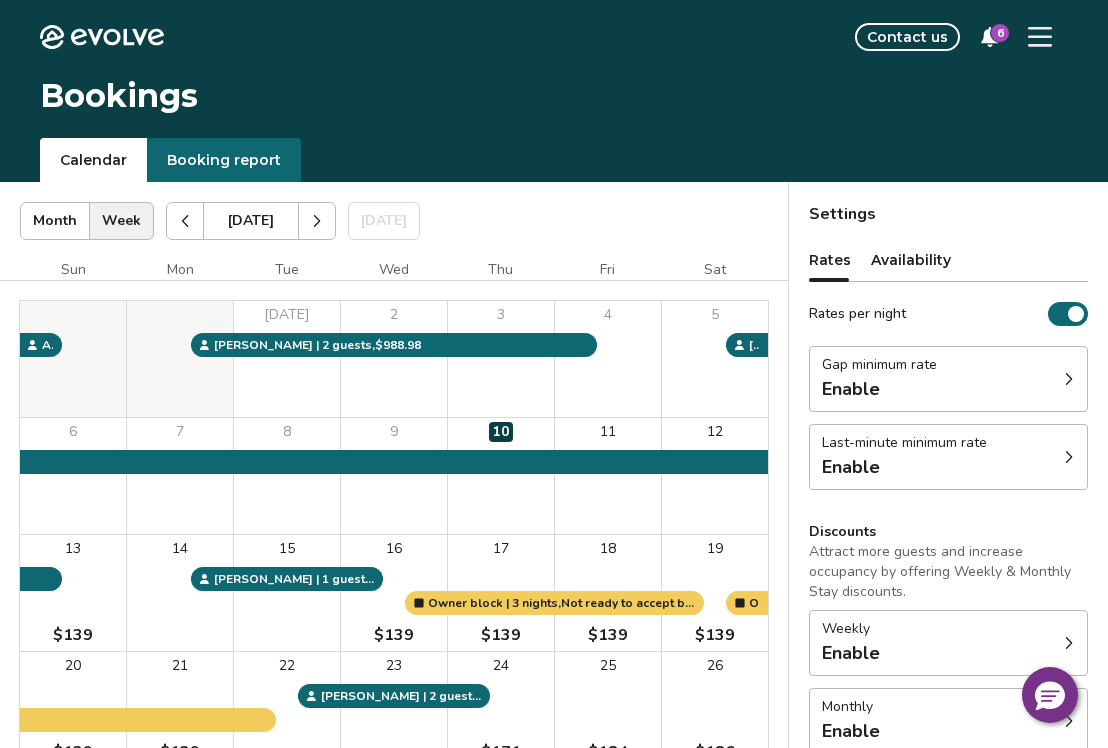 click at bounding box center (1040, 37) 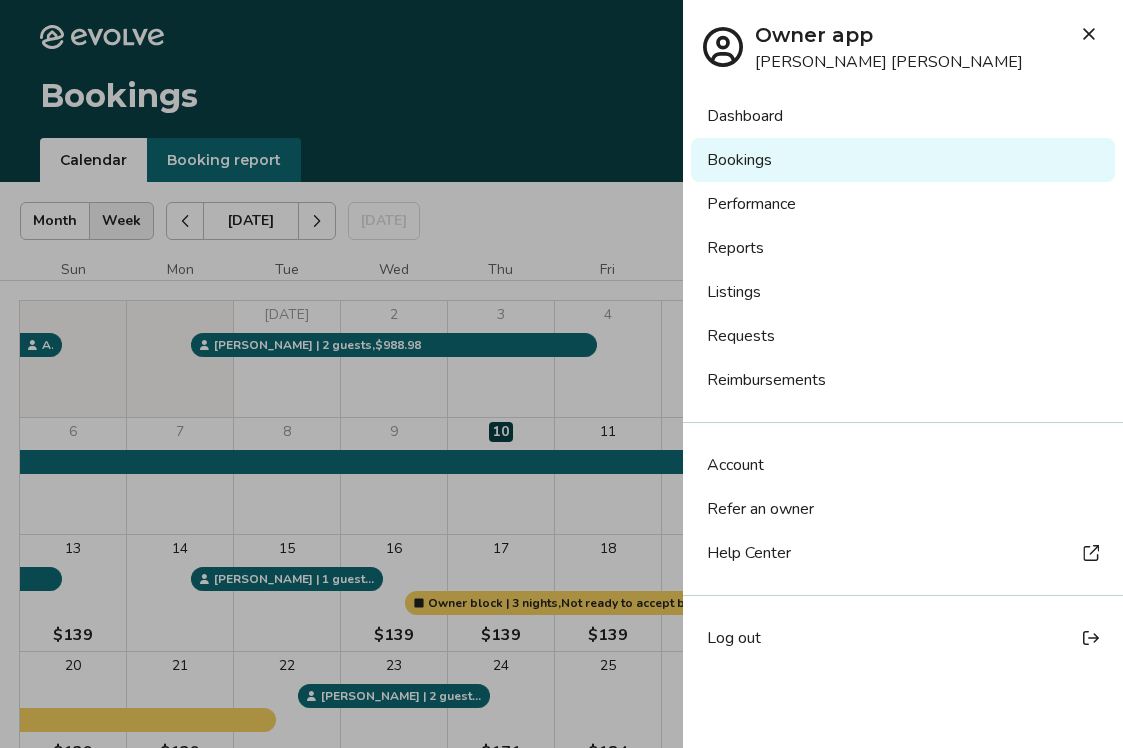 click on "Listings" at bounding box center (903, 292) 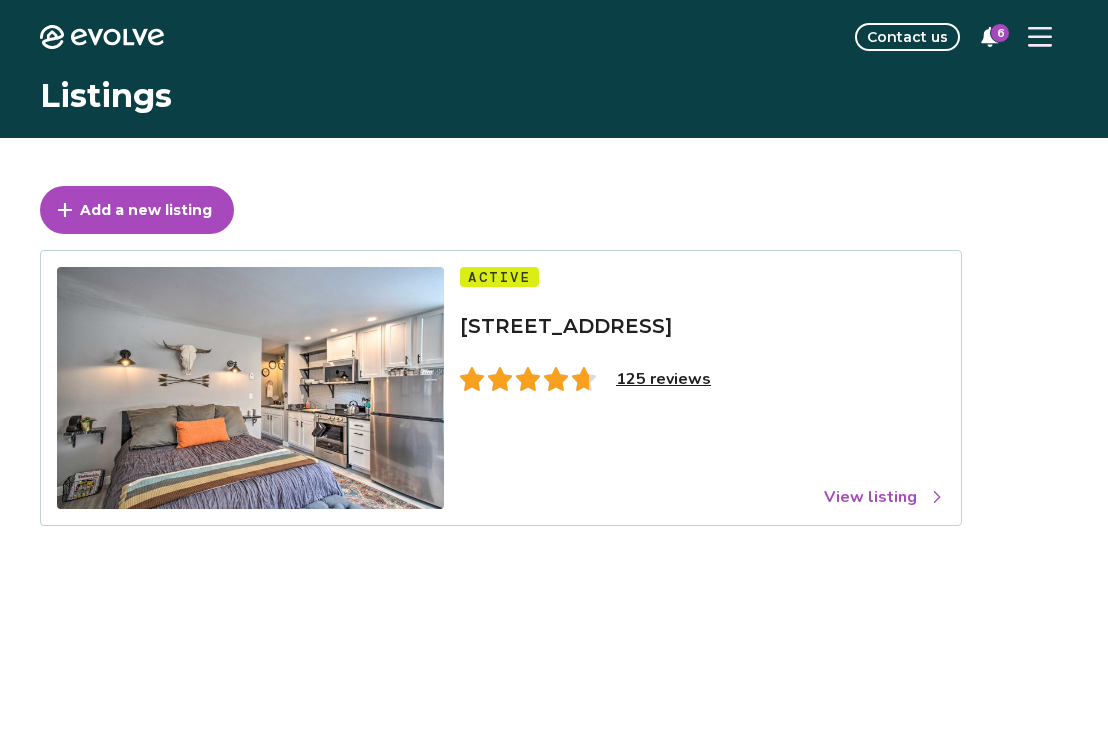 scroll, scrollTop: 0, scrollLeft: 0, axis: both 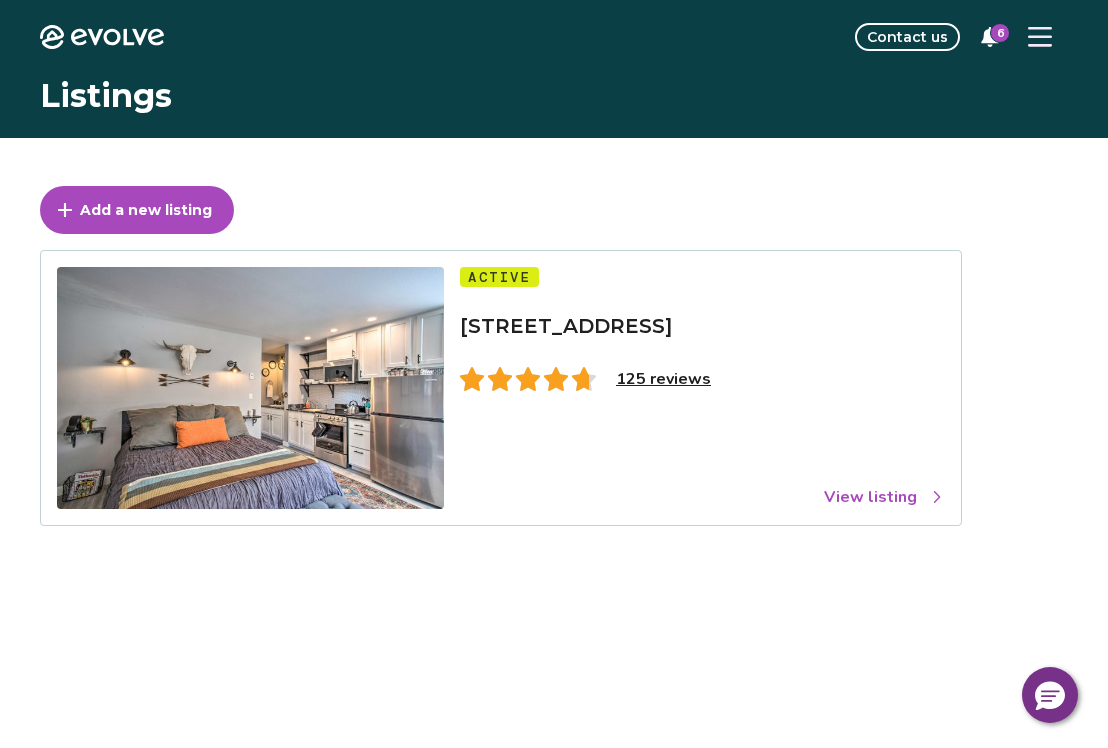 click on "View listing" at bounding box center (884, 497) 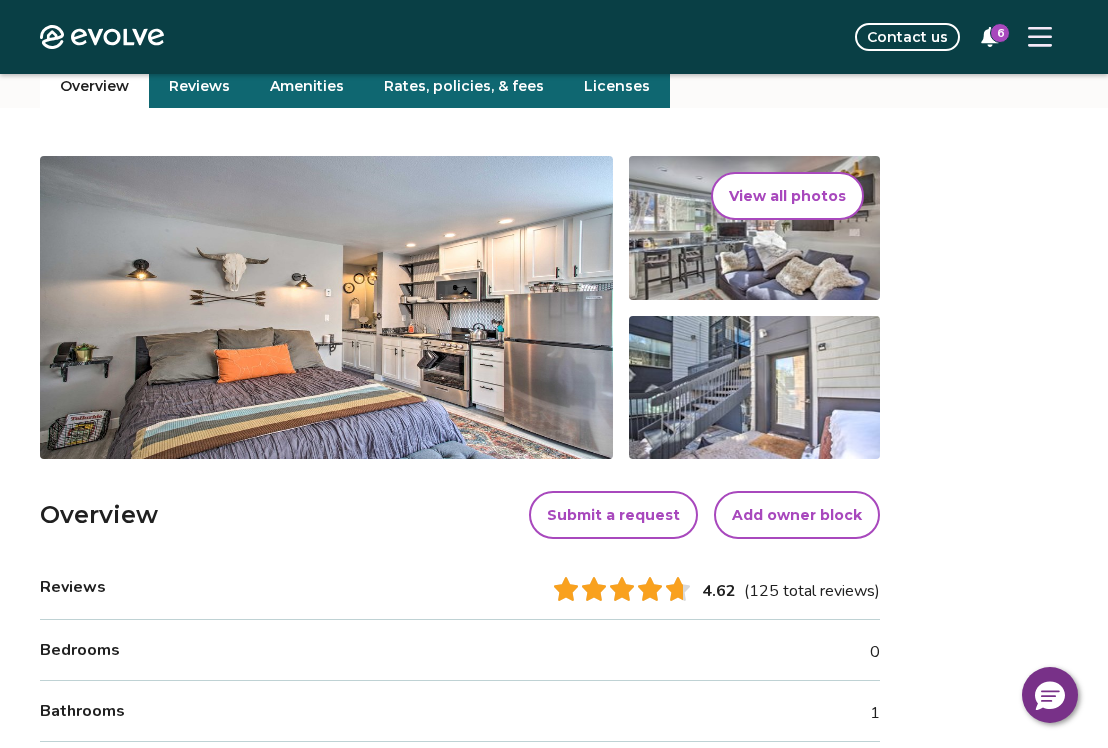 scroll, scrollTop: 181, scrollLeft: 0, axis: vertical 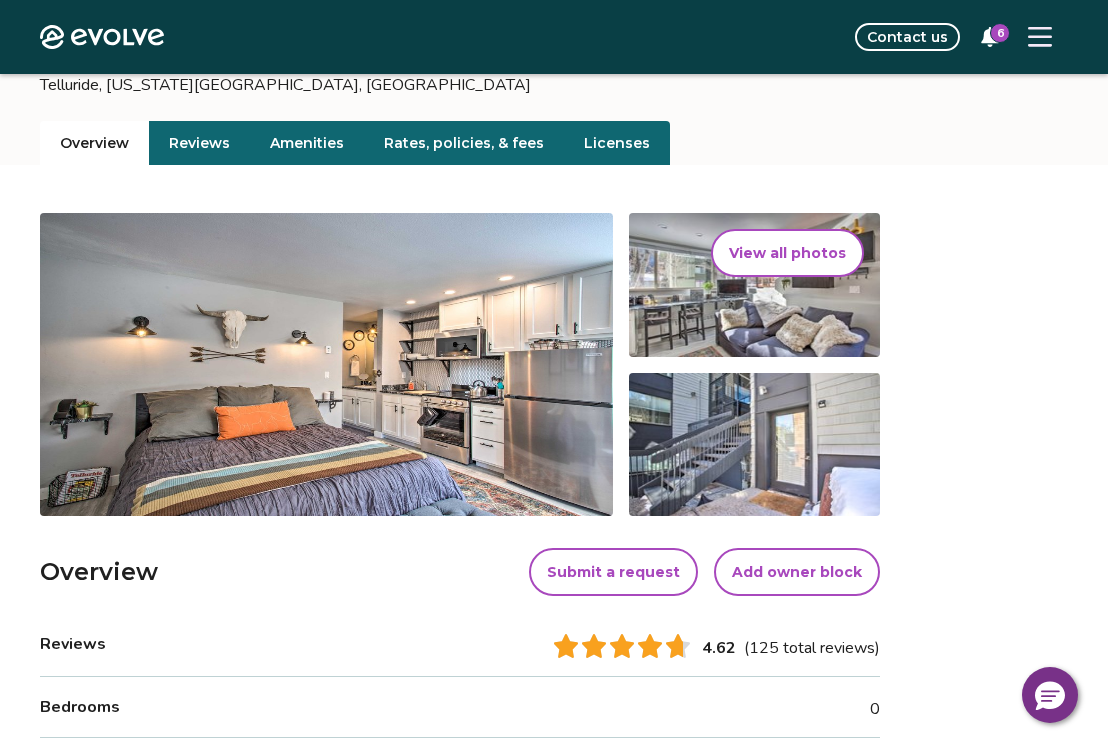 click on "Rates, policies, & fees" at bounding box center [464, 143] 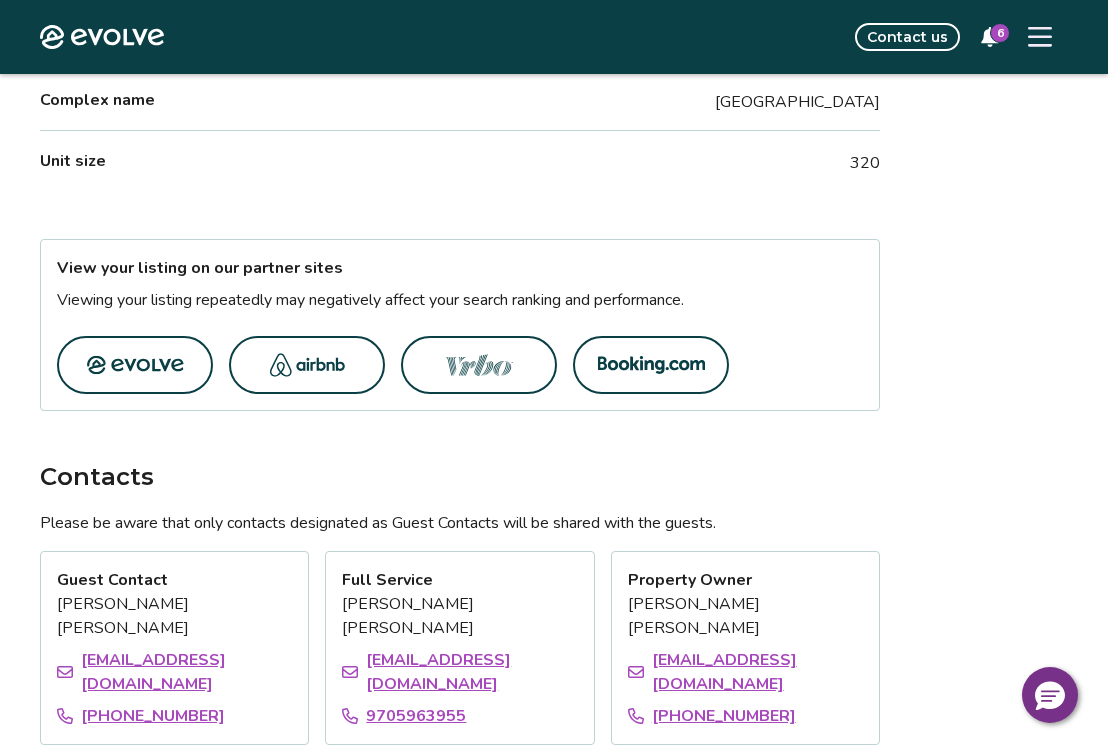 scroll, scrollTop: 1281, scrollLeft: 0, axis: vertical 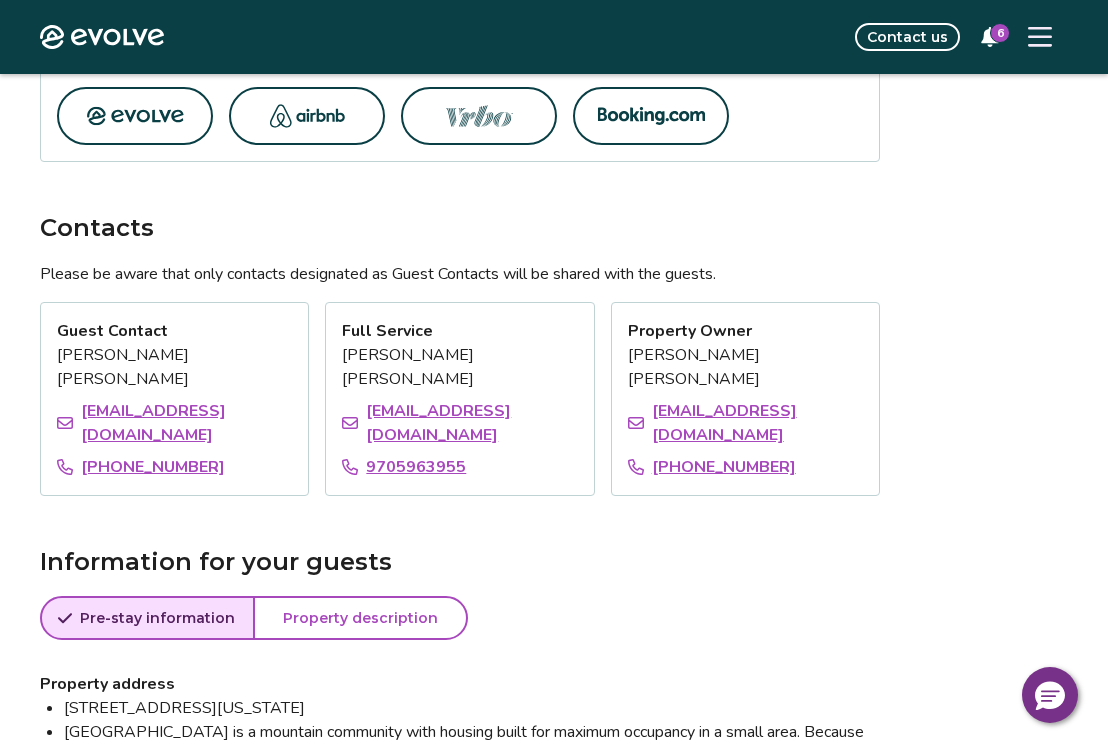 click on "Property description" at bounding box center (360, 618) 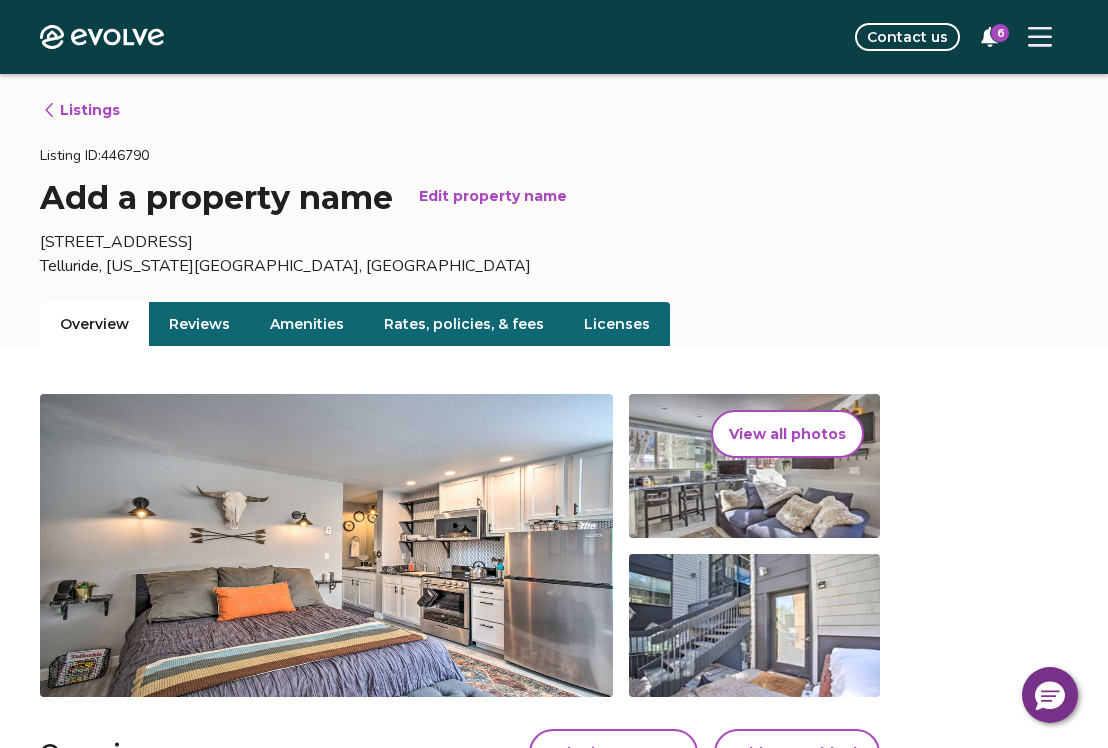 scroll, scrollTop: 200, scrollLeft: 0, axis: vertical 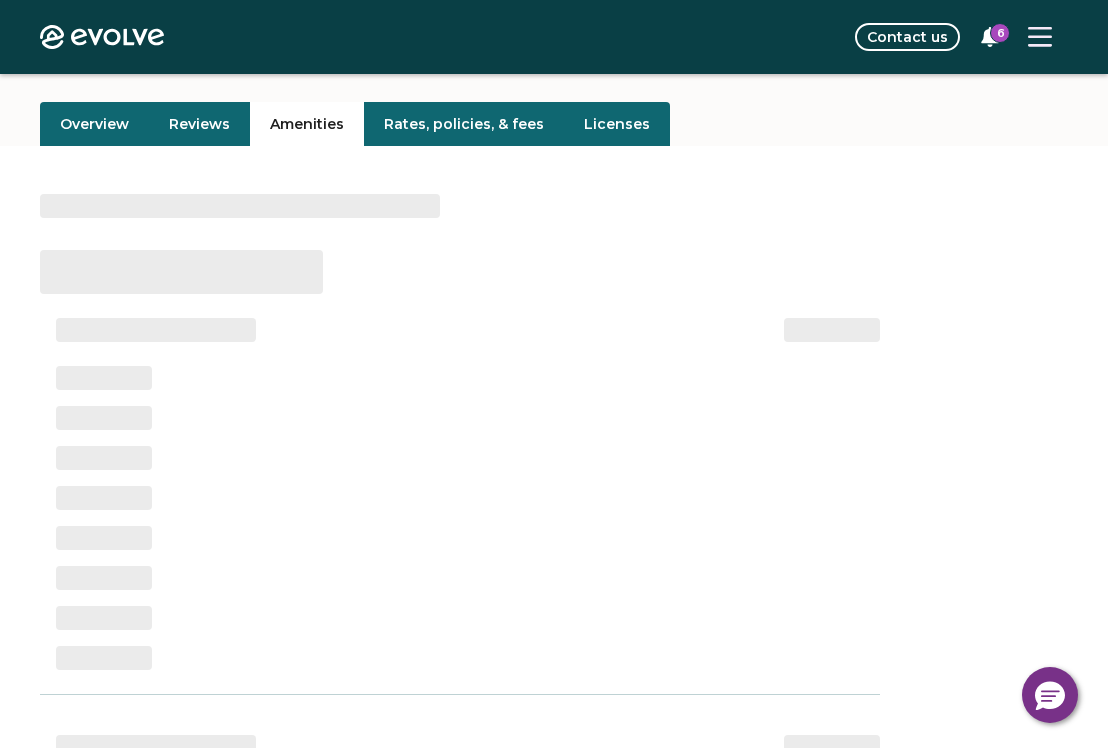click on "Amenities" at bounding box center (307, 124) 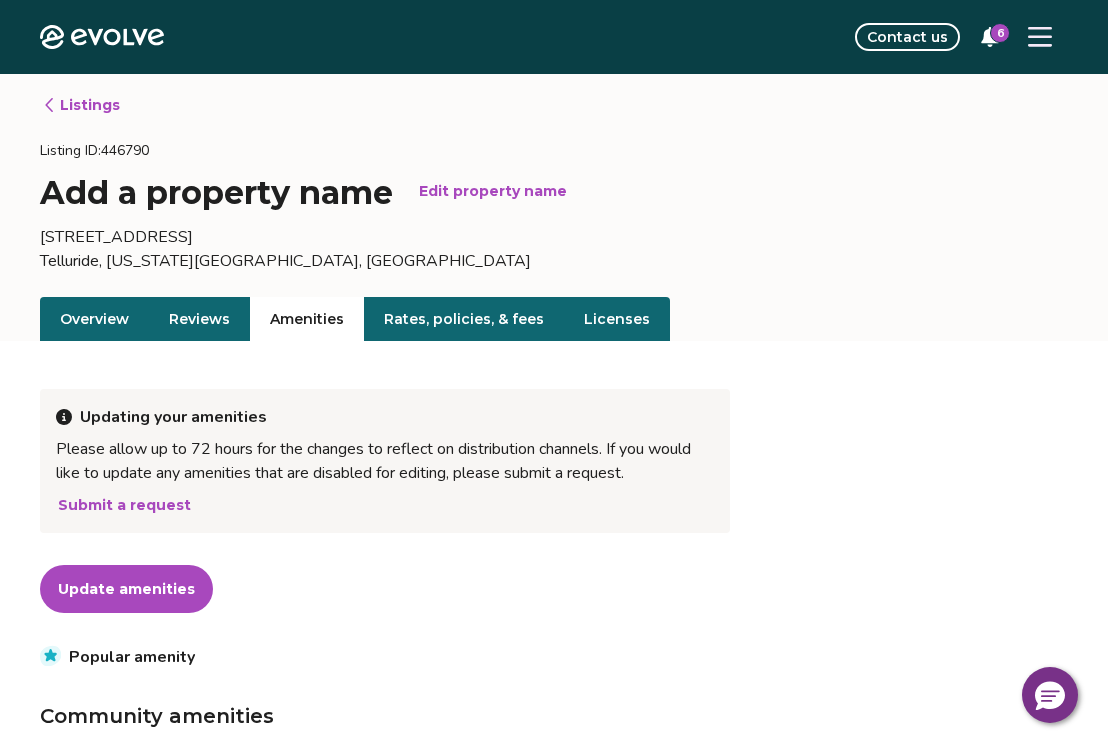 scroll, scrollTop: 0, scrollLeft: 0, axis: both 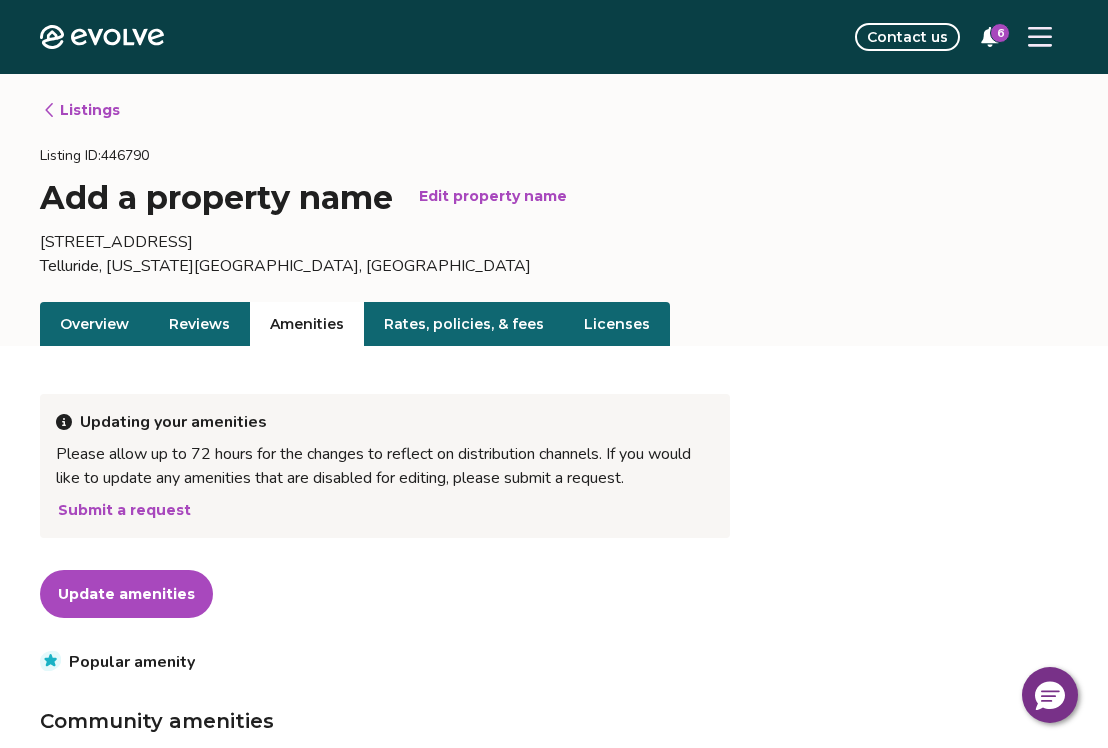 click on "Overview" at bounding box center [94, 324] 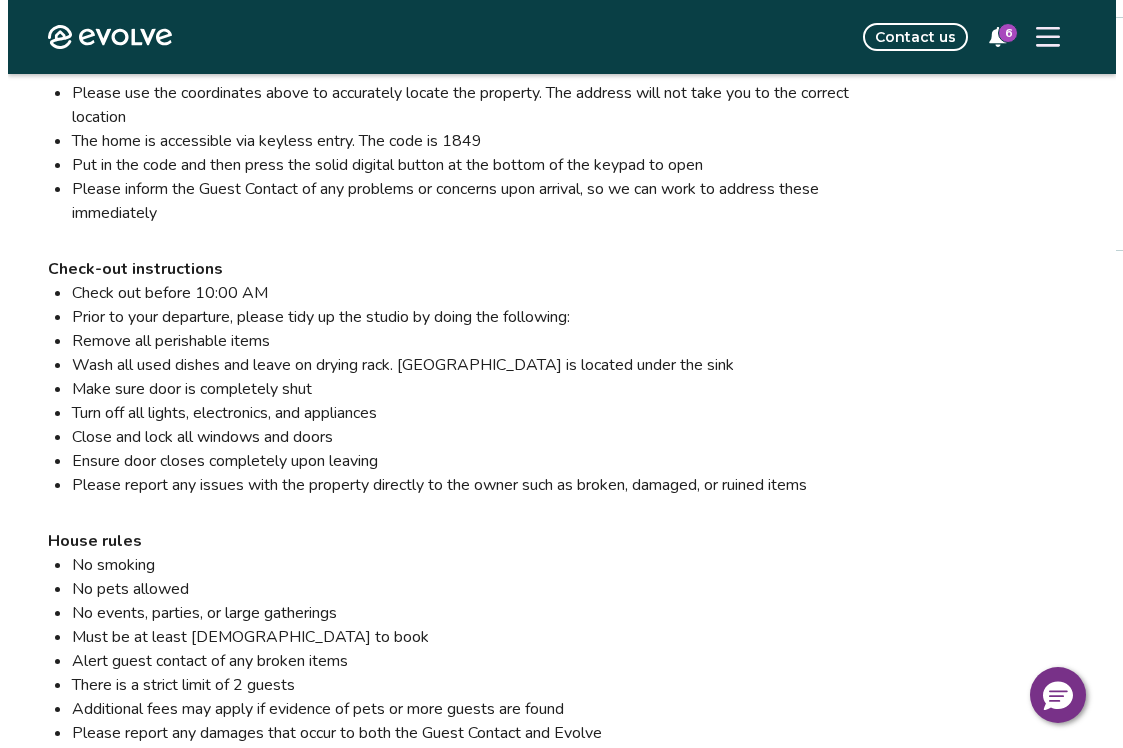 scroll, scrollTop: 1781, scrollLeft: 0, axis: vertical 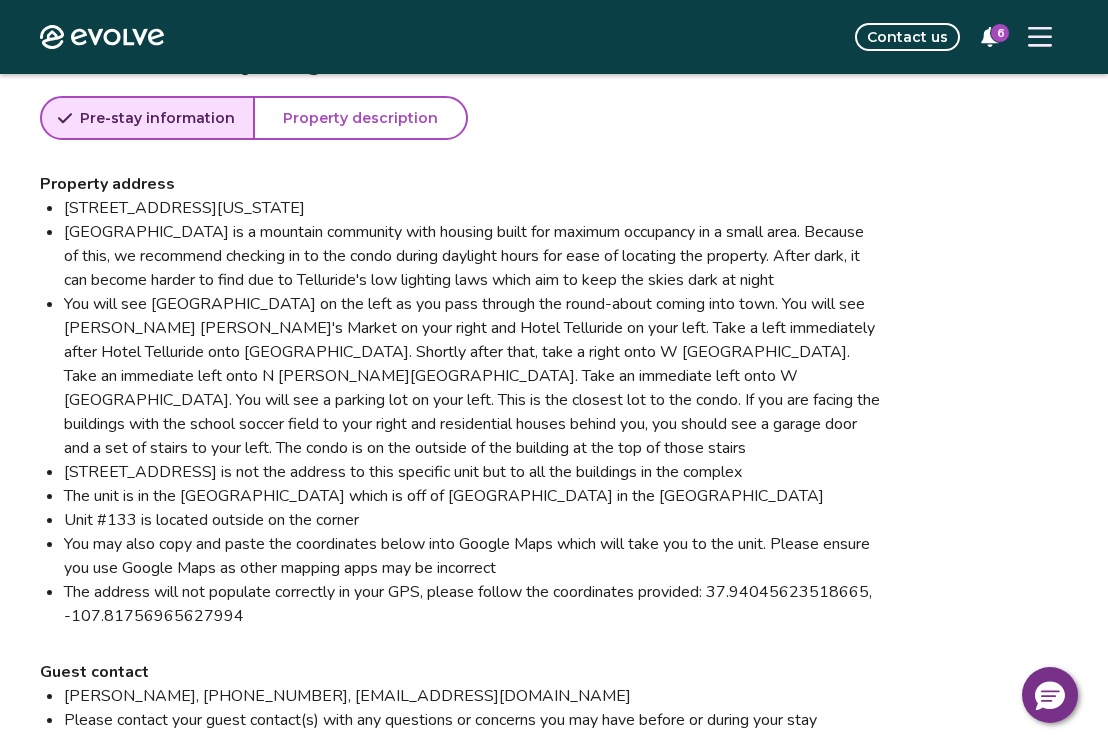click 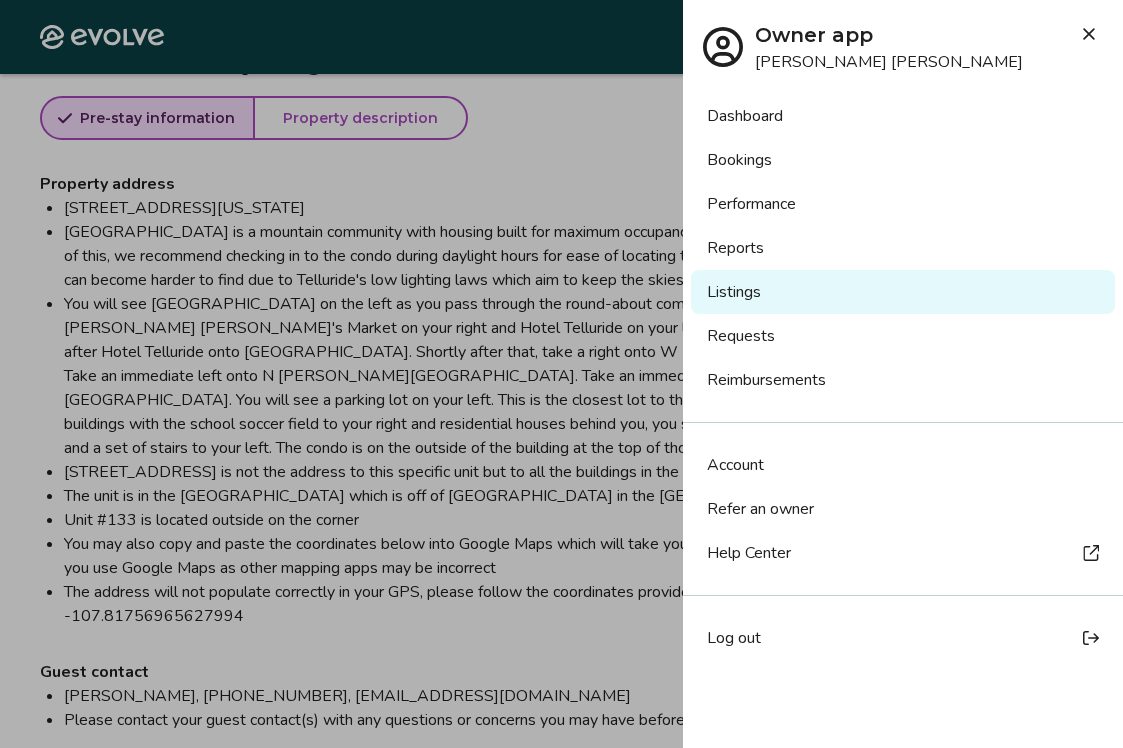 click on "Account" at bounding box center [735, 465] 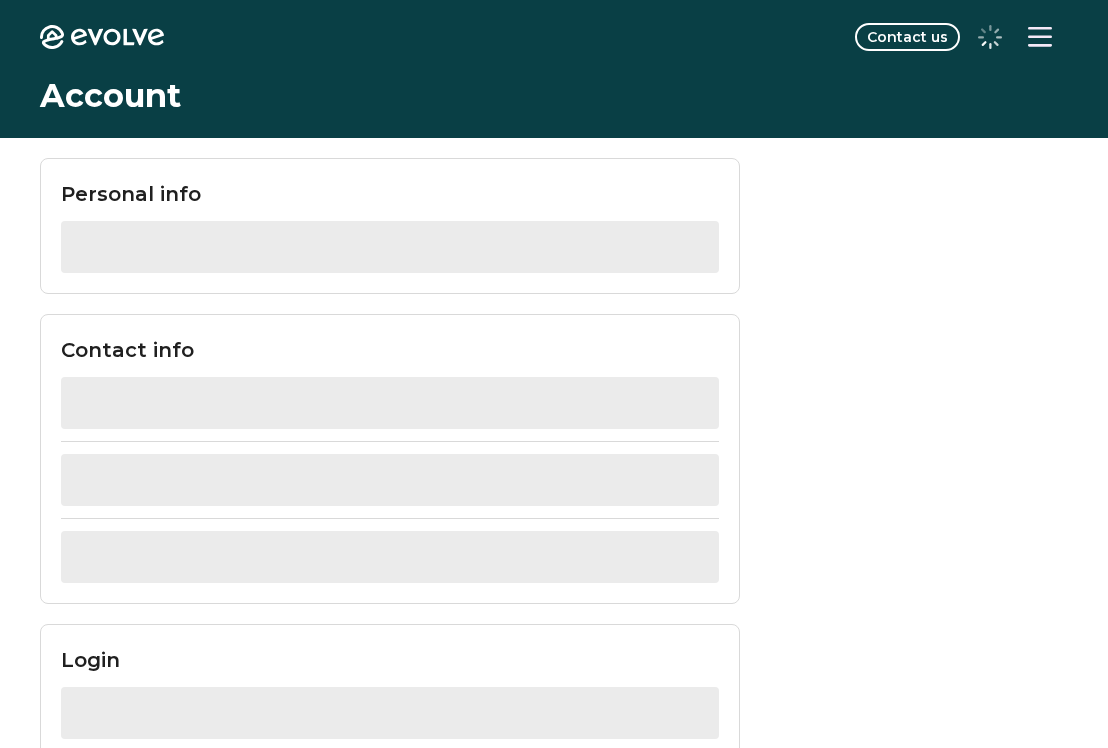 scroll, scrollTop: 0, scrollLeft: 0, axis: both 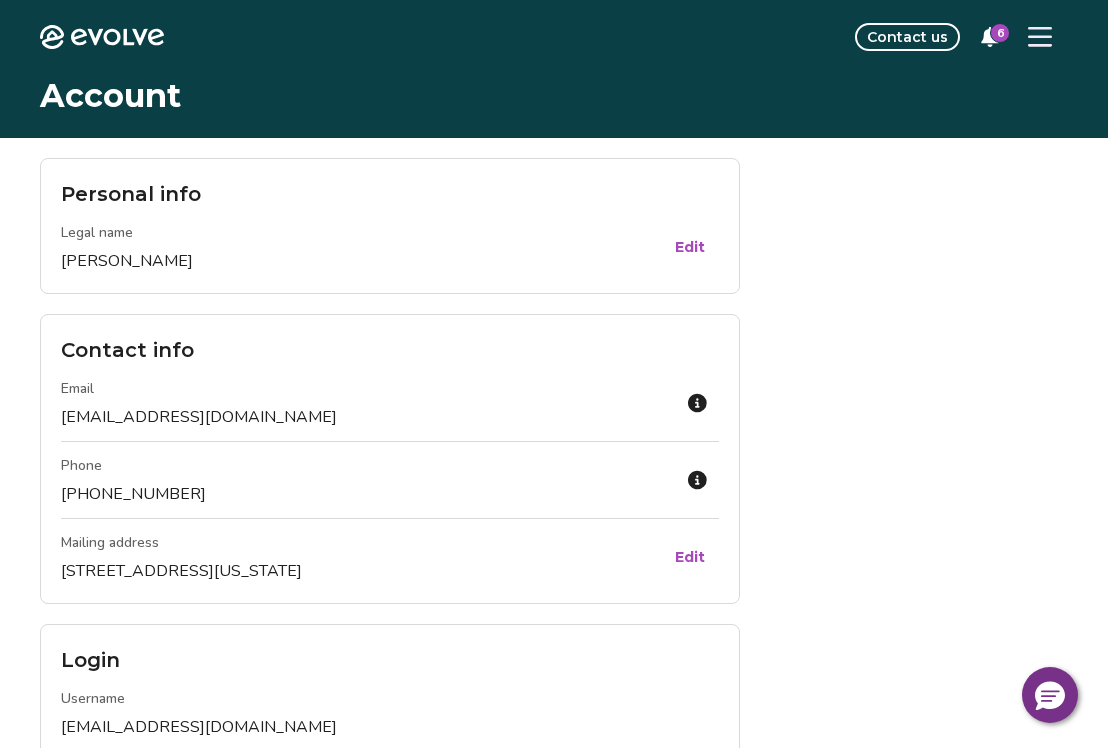 click on "Edit" at bounding box center (690, 557) 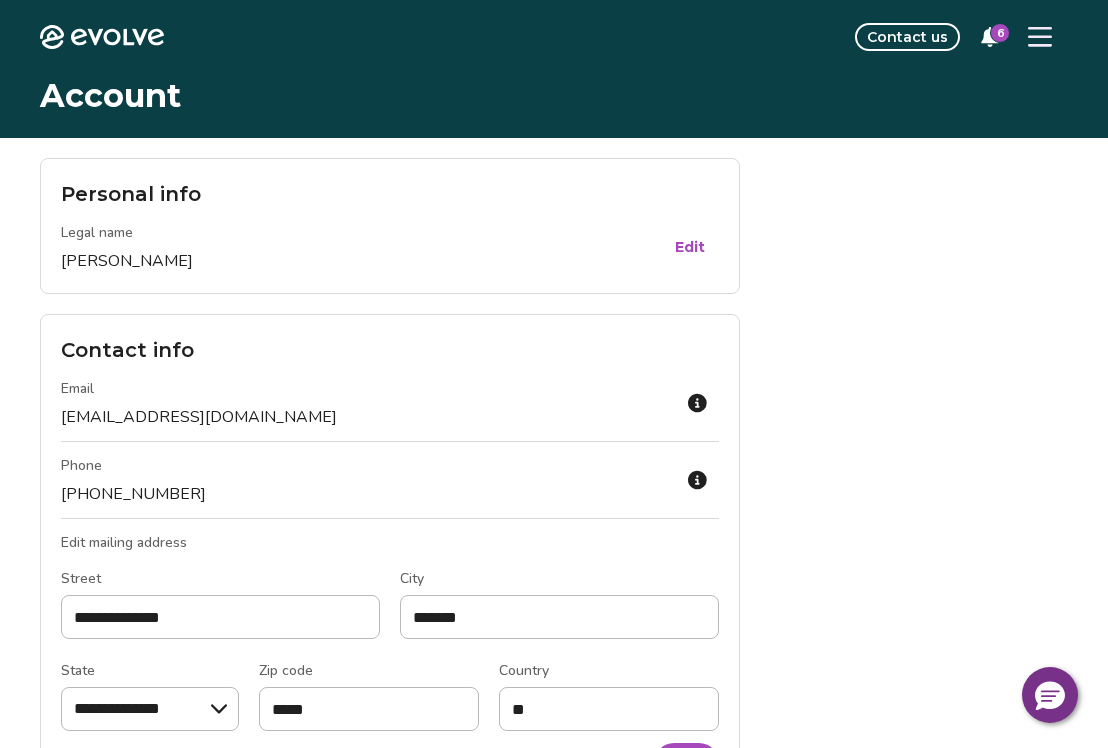scroll, scrollTop: 200, scrollLeft: 0, axis: vertical 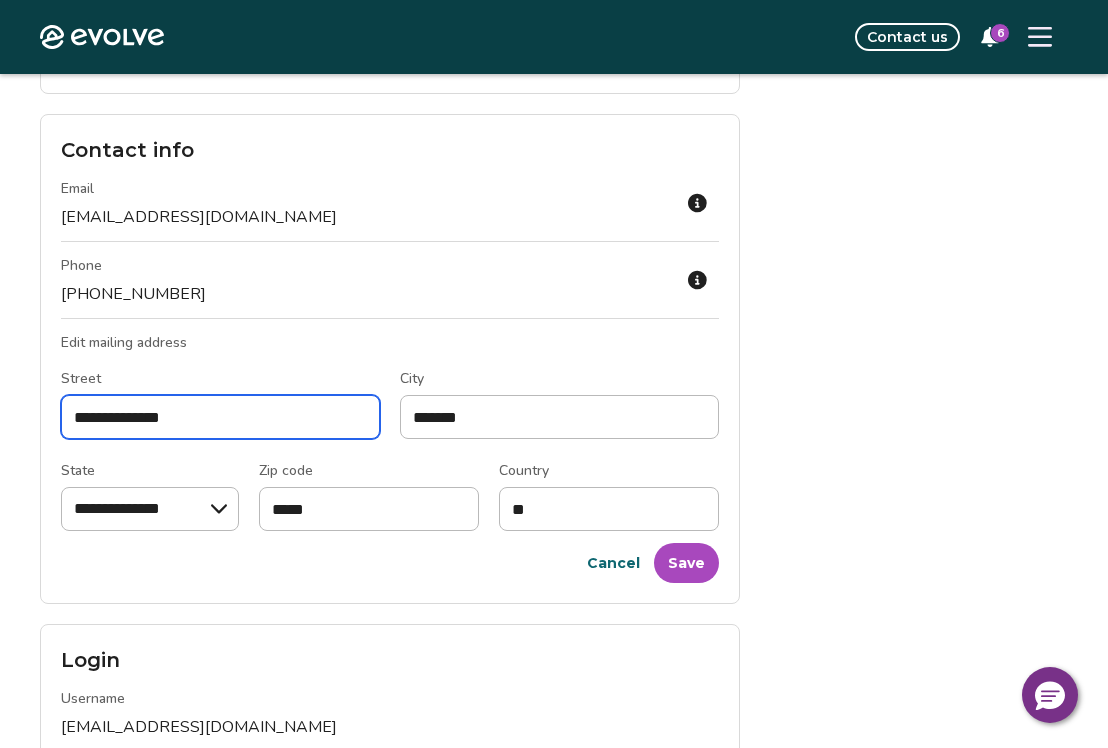 drag, startPoint x: 269, startPoint y: 411, endPoint x: -106, endPoint y: 410, distance: 375.00134 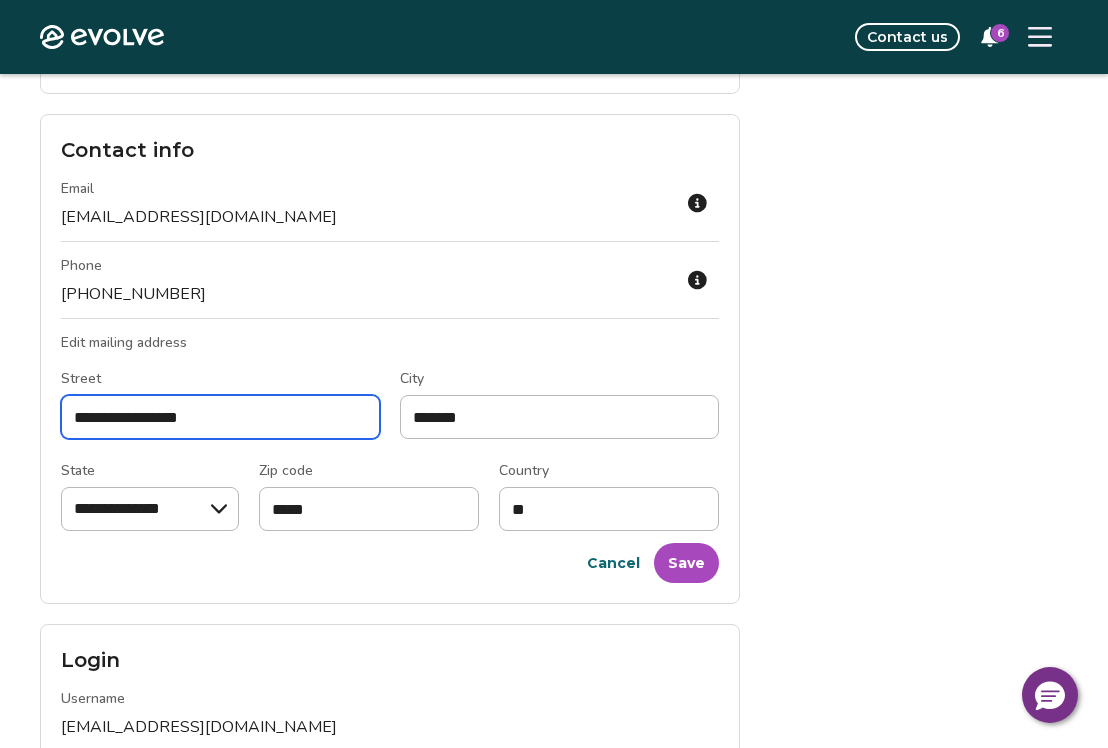 type on "**********" 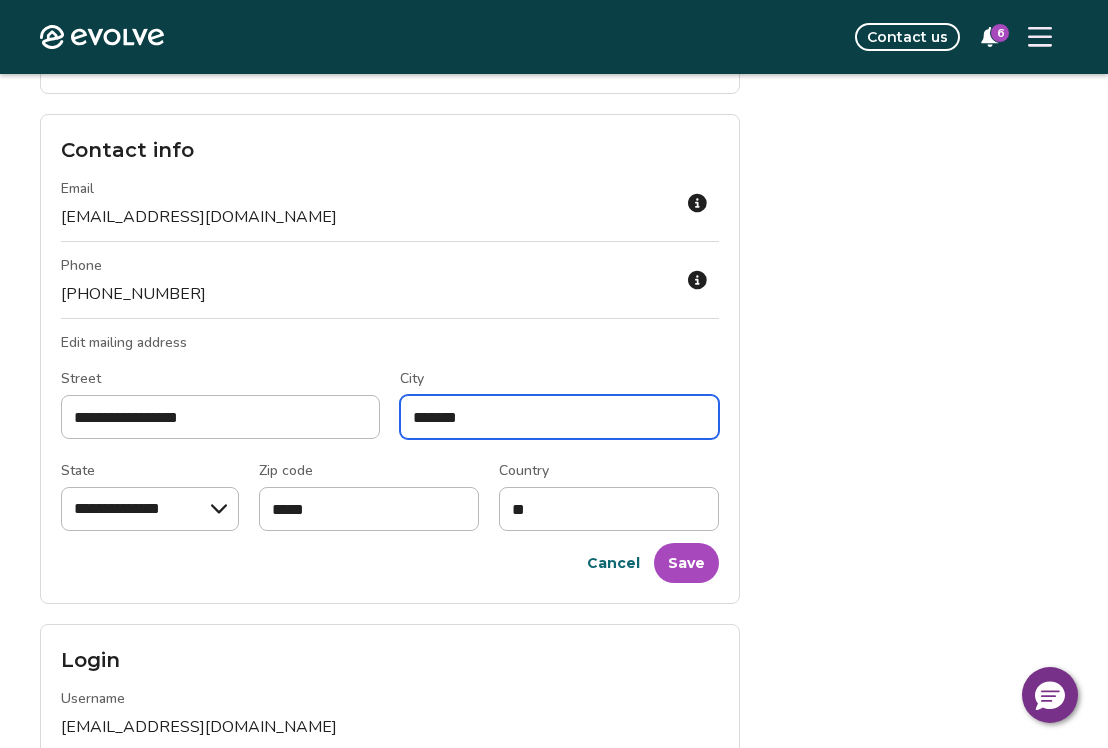 drag, startPoint x: 469, startPoint y: 414, endPoint x: 221, endPoint y: 390, distance: 249.15858 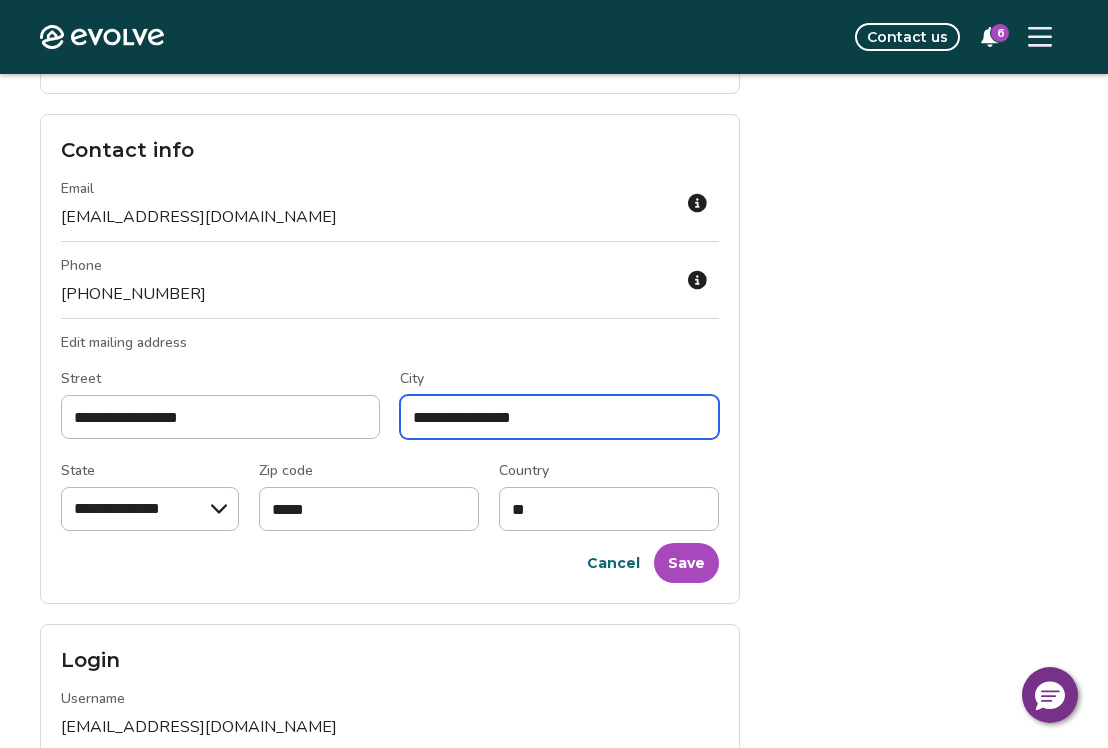 type on "**********" 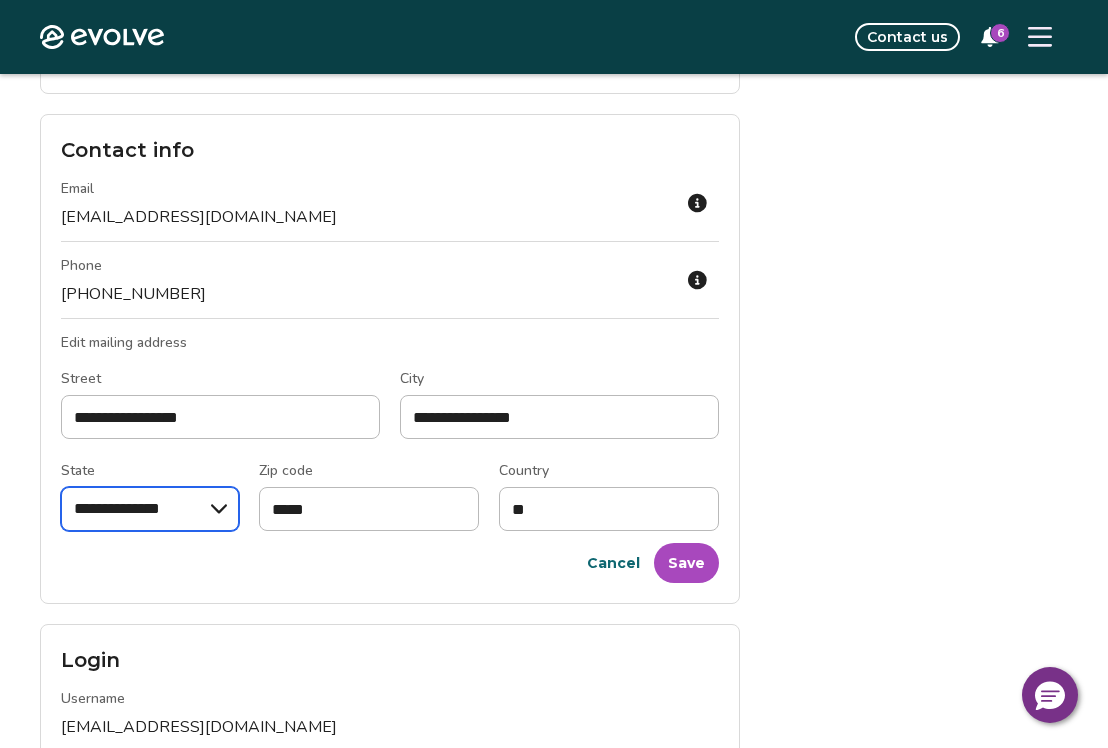select on "********" 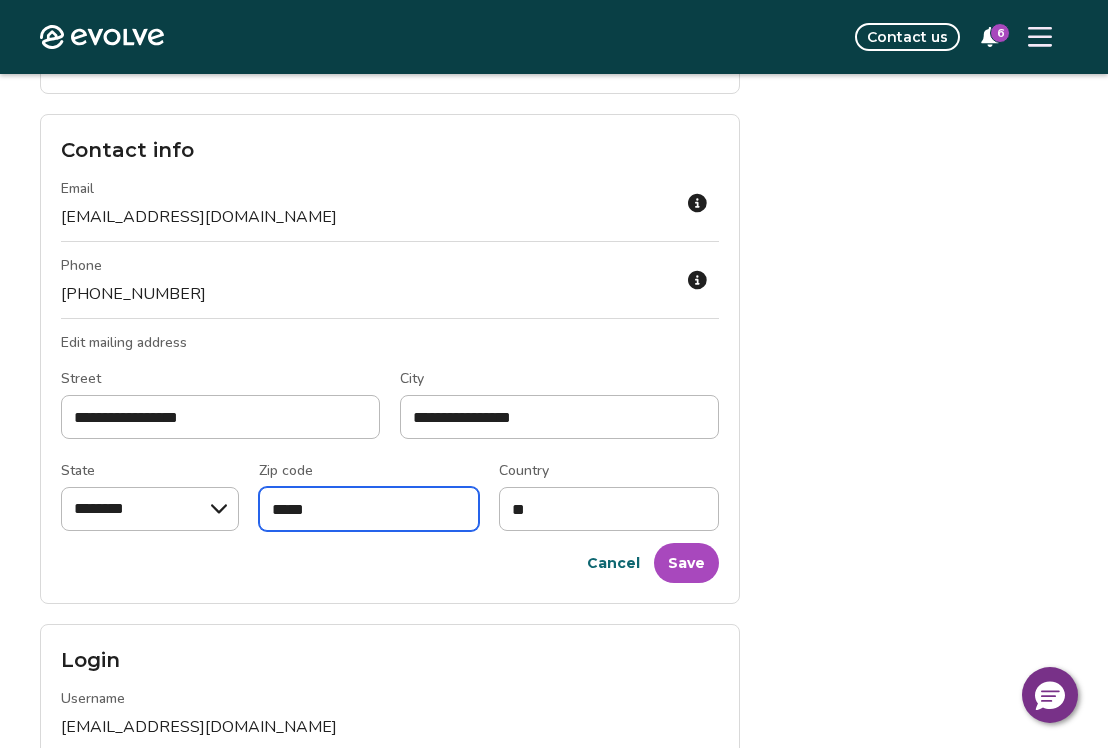 drag, startPoint x: 373, startPoint y: 502, endPoint x: 107, endPoint y: 462, distance: 268.9907 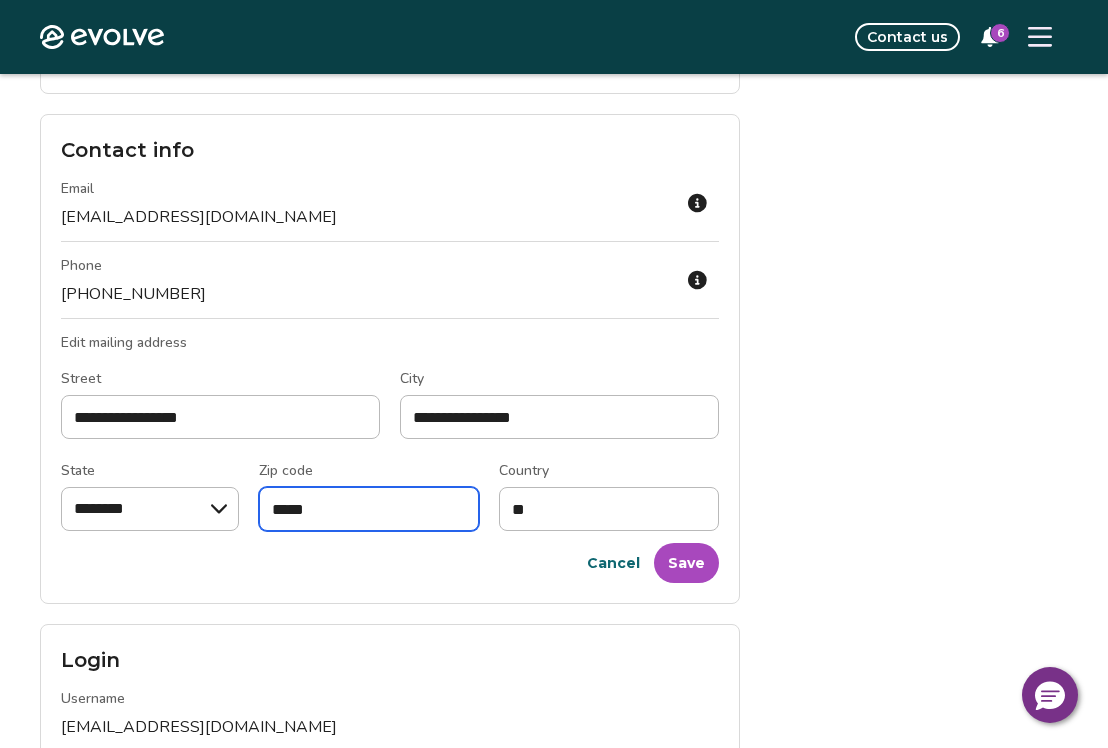 click on "**********" at bounding box center (390, 359) 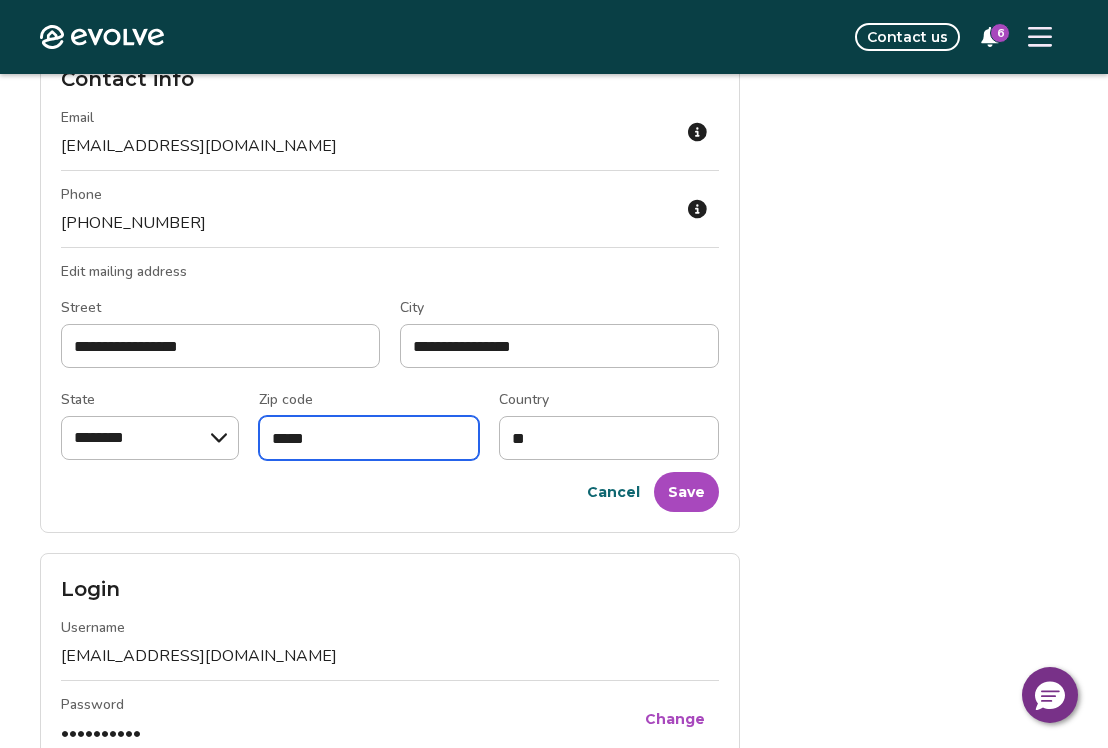 scroll, scrollTop: 400, scrollLeft: 0, axis: vertical 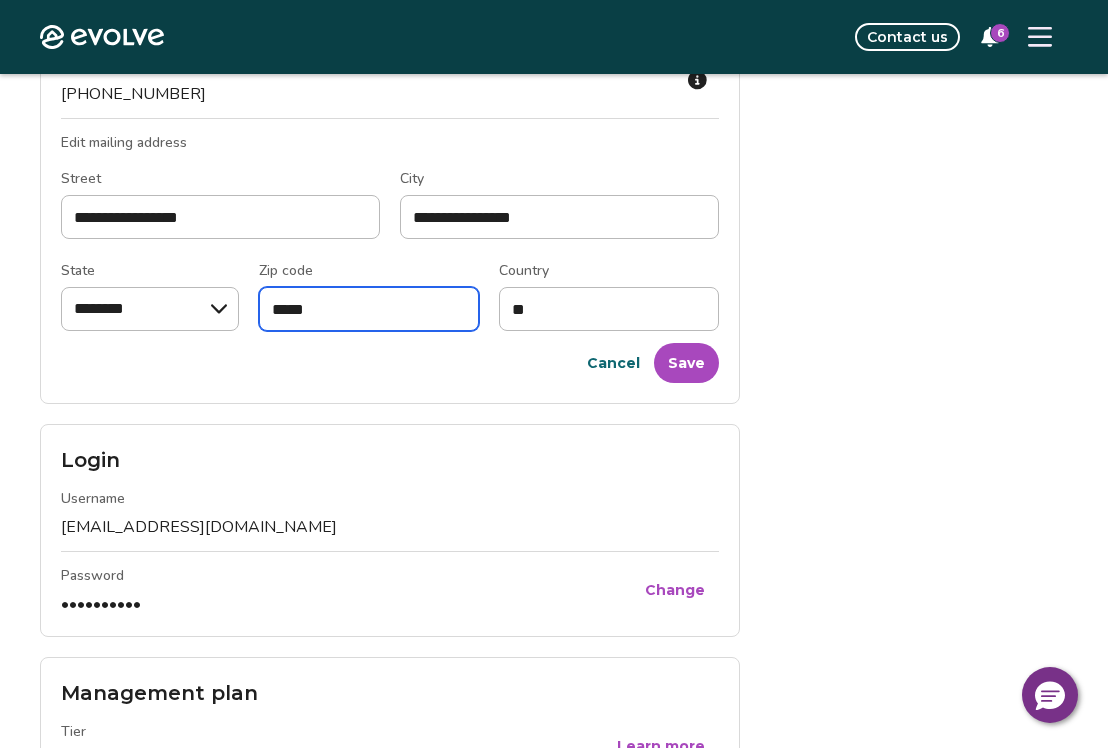 type on "*****" 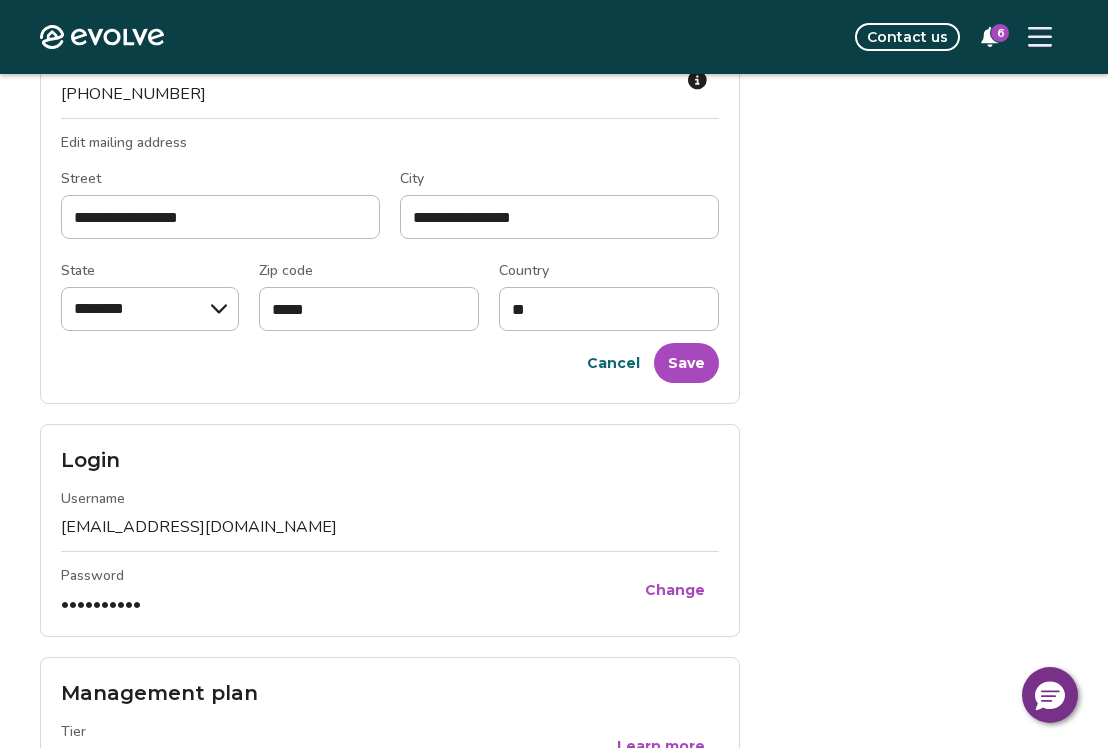 click on "Save" at bounding box center [686, 363] 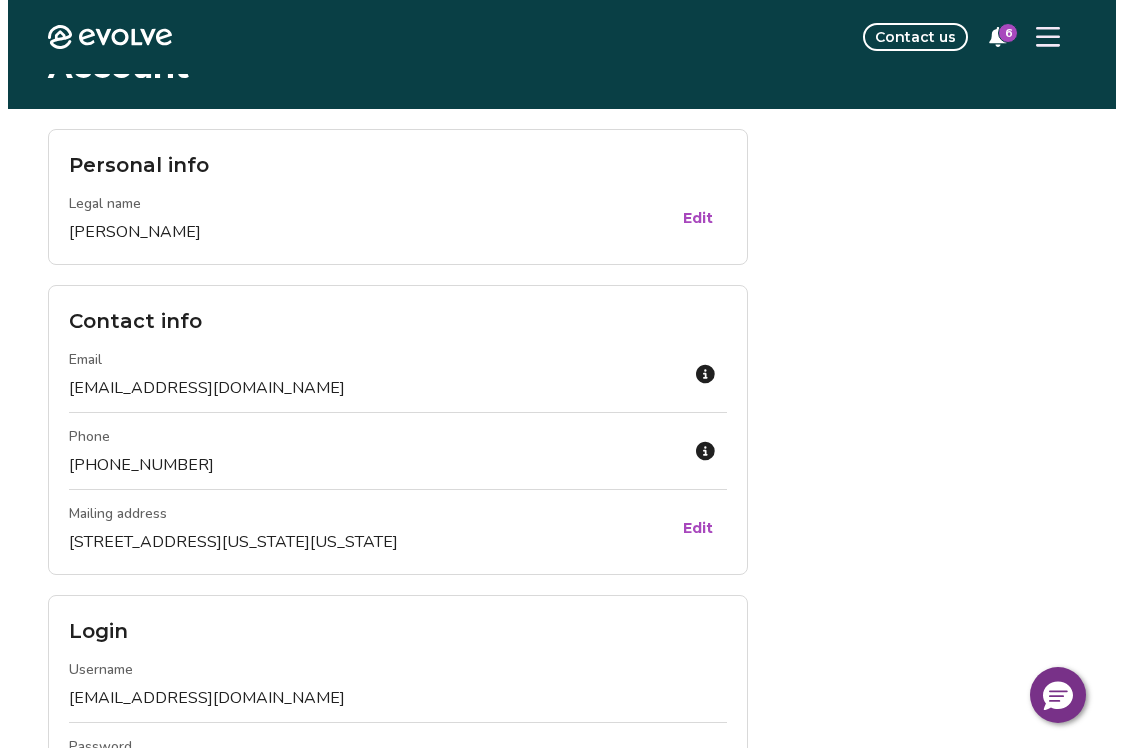 scroll, scrollTop: 0, scrollLeft: 0, axis: both 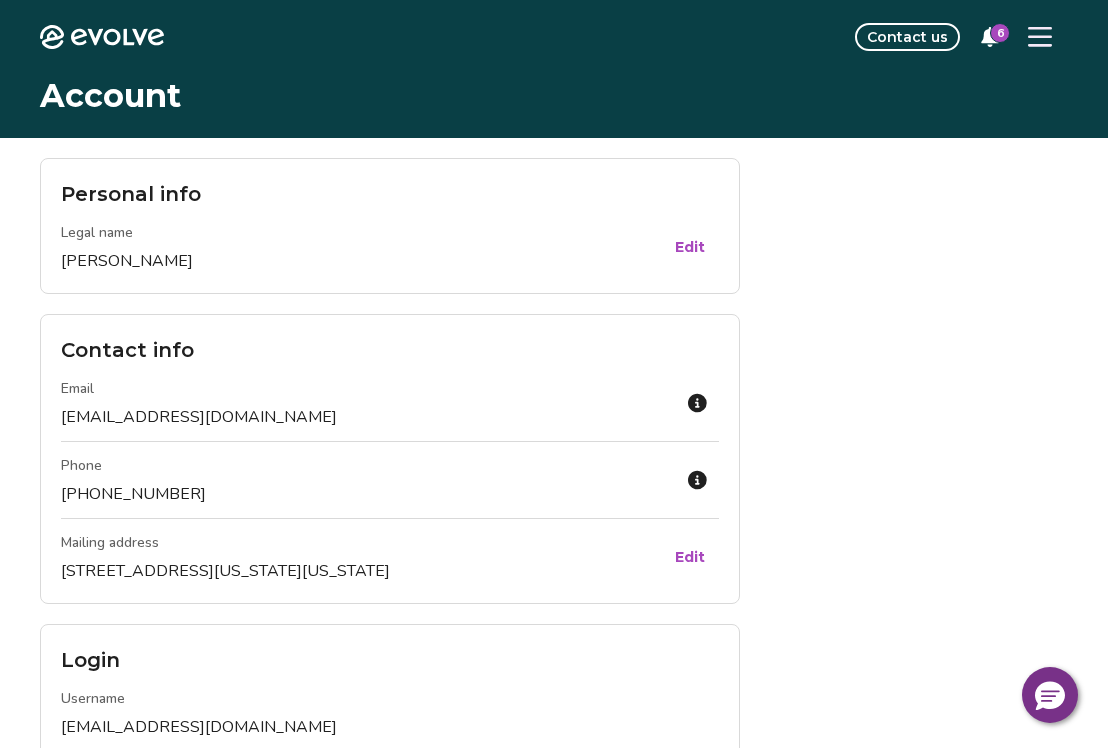 click at bounding box center (1040, 37) 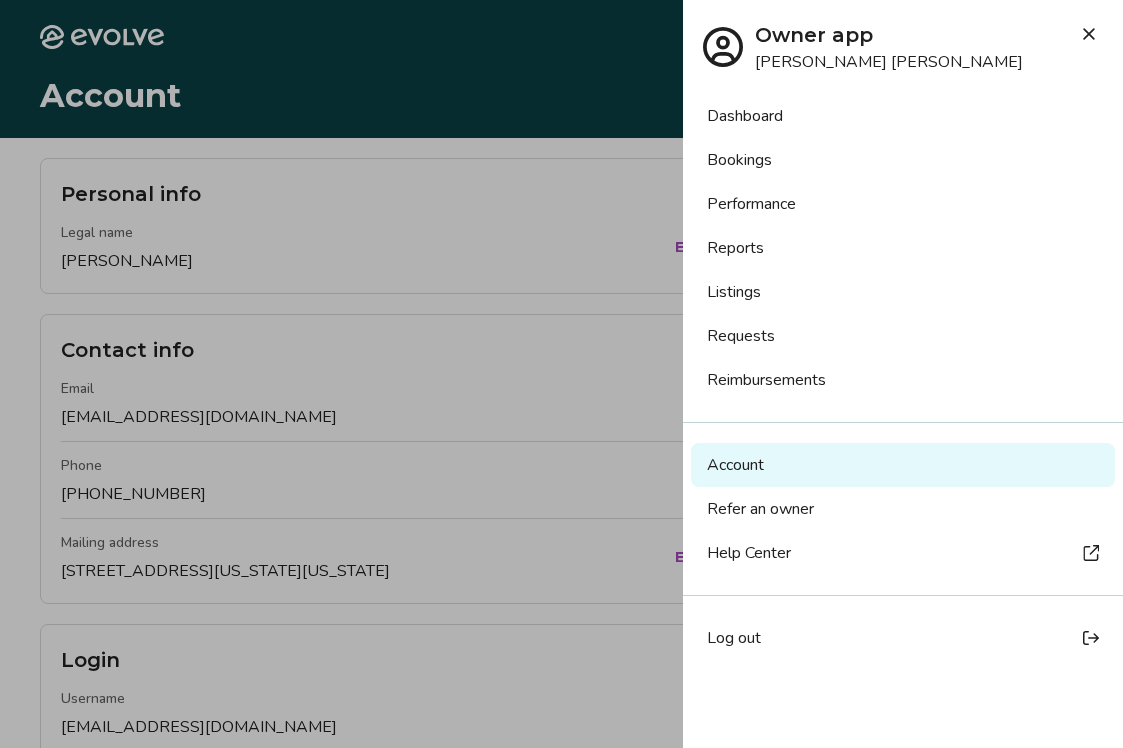 click on "Listings" at bounding box center [903, 292] 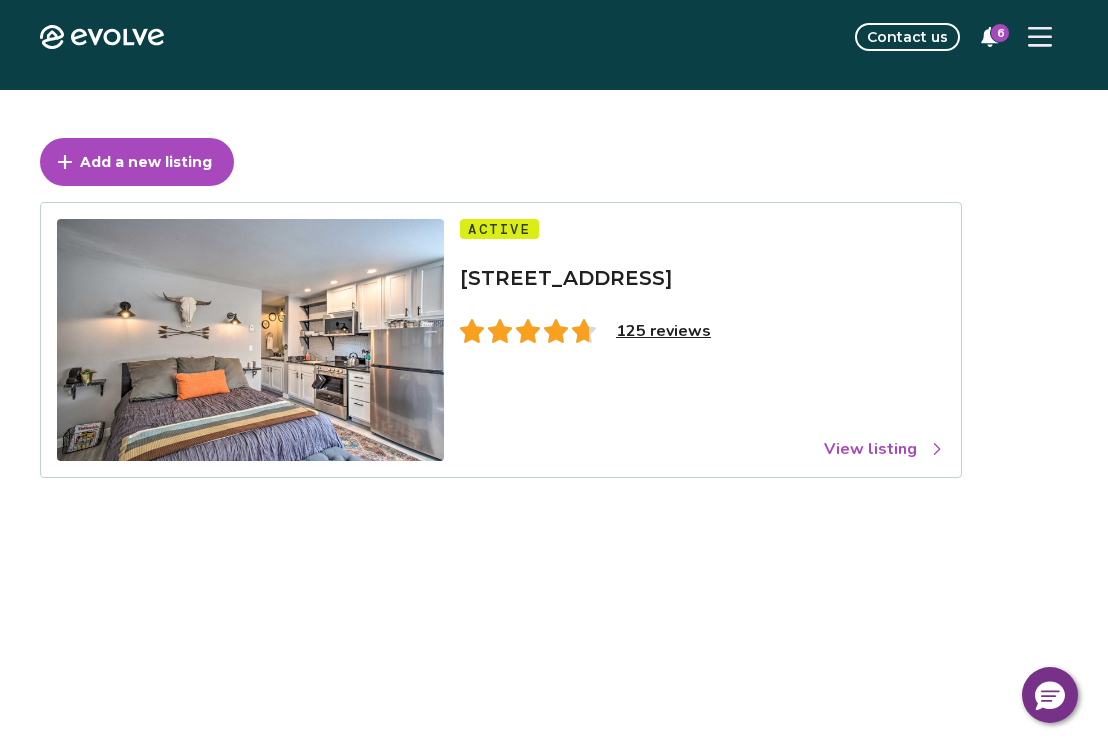 scroll, scrollTop: 0, scrollLeft: 0, axis: both 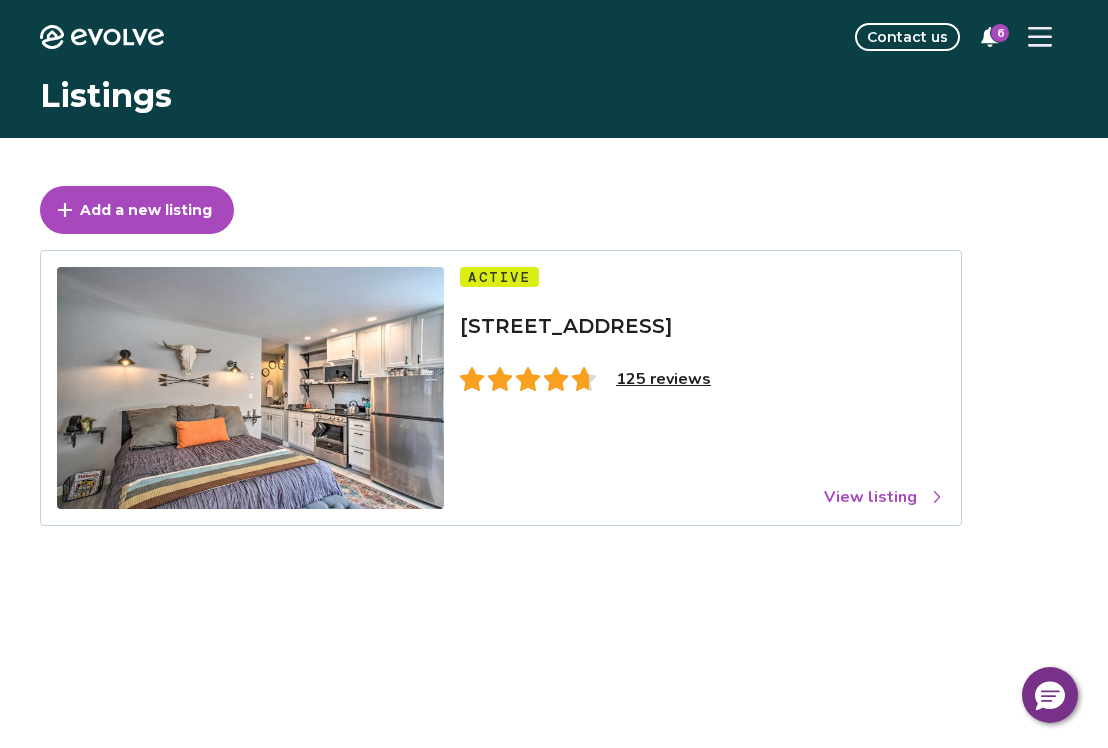 click on "[STREET_ADDRESS]" at bounding box center (566, 326) 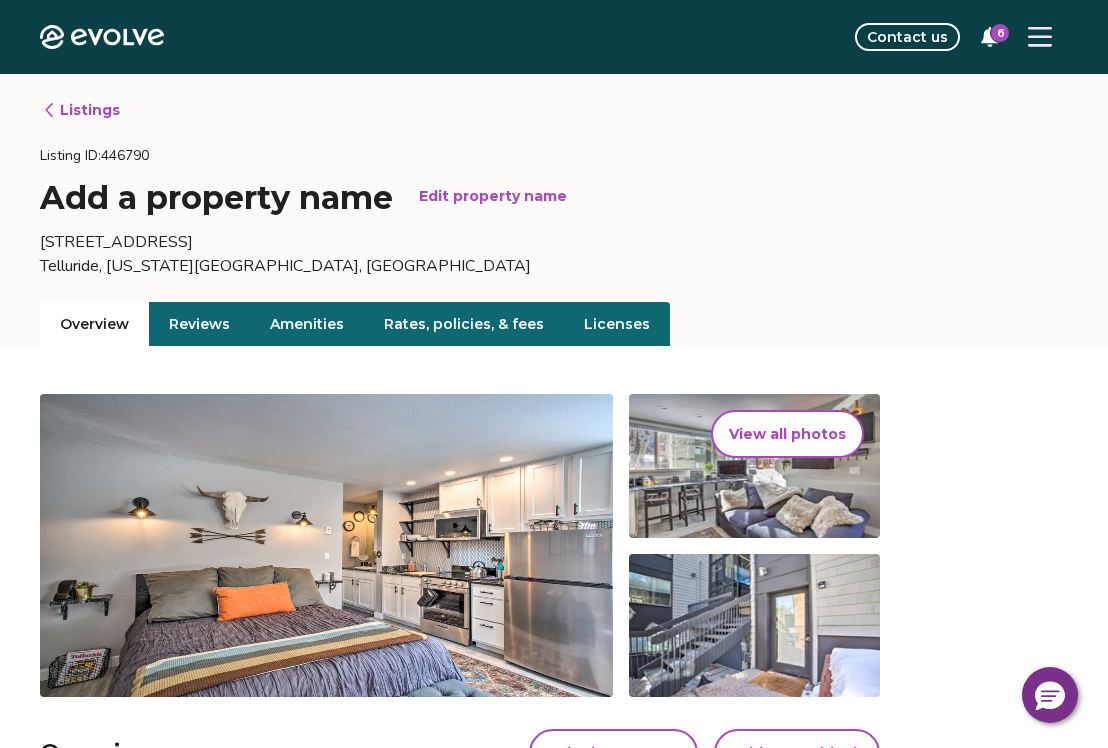click on "Amenities" at bounding box center (307, 324) 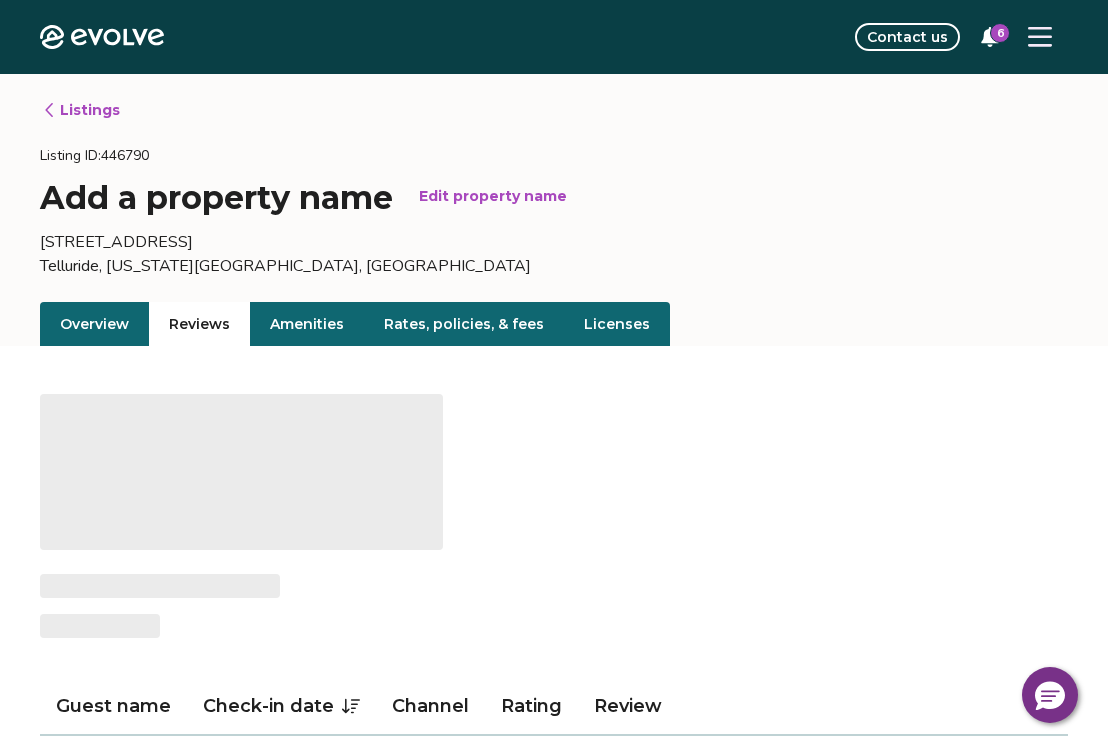 click on "Reviews" at bounding box center (199, 324) 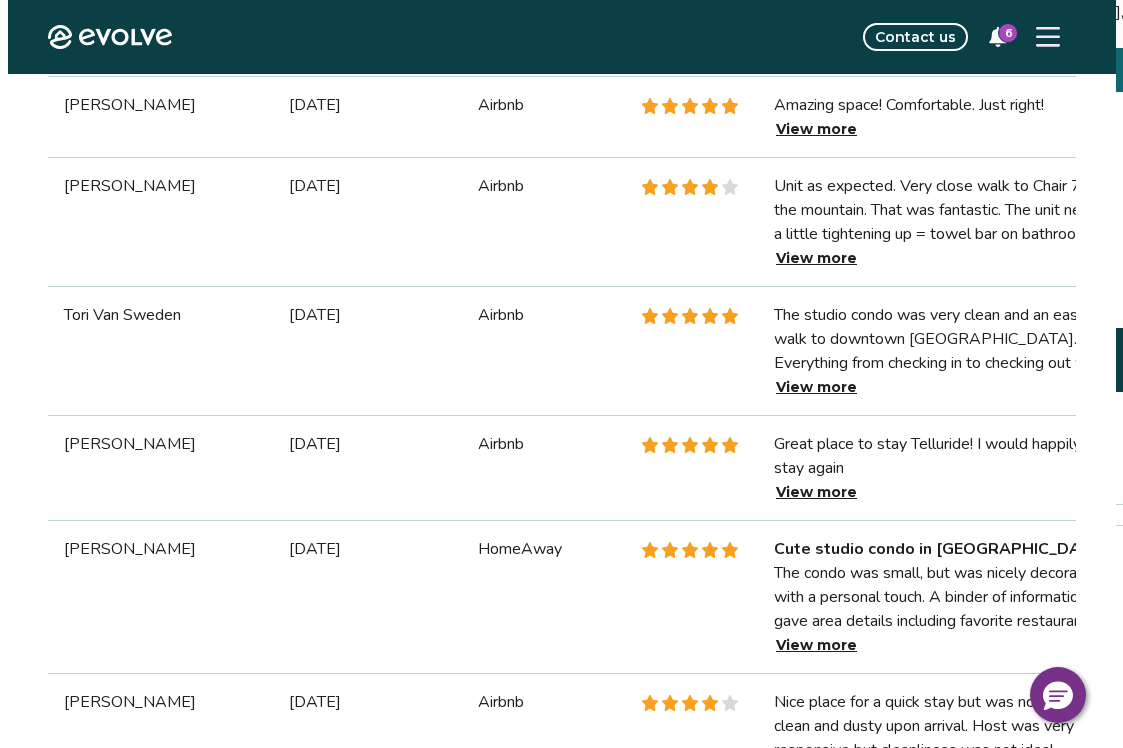 scroll, scrollTop: 0, scrollLeft: 0, axis: both 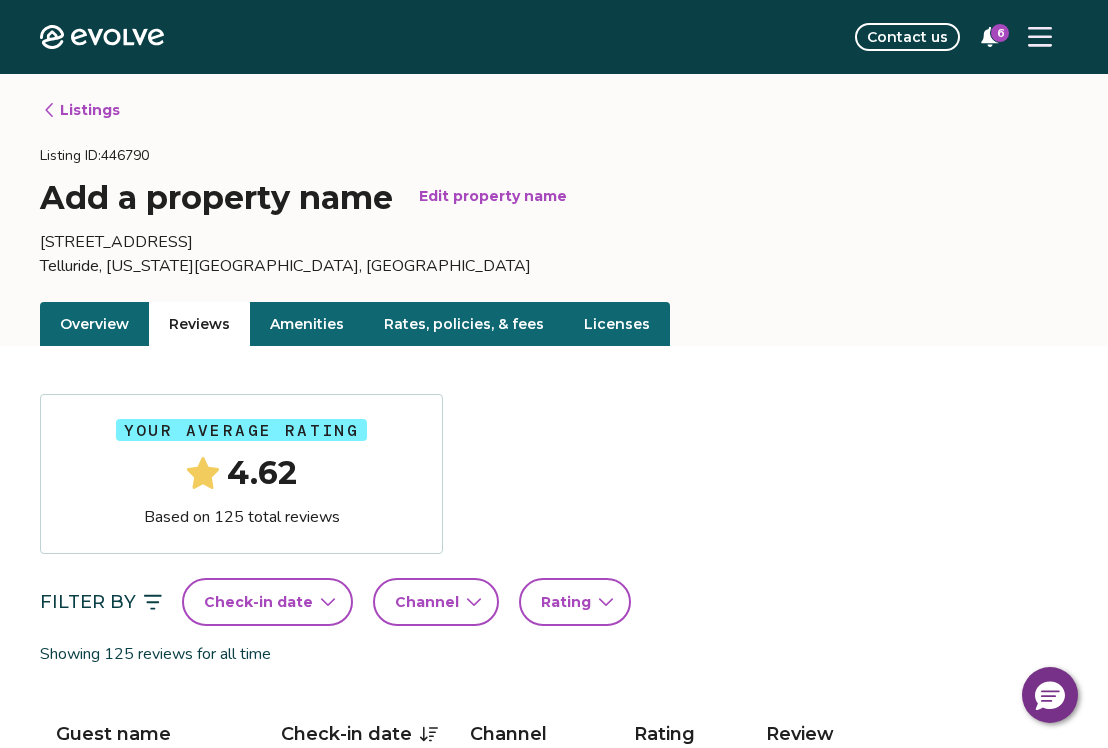 click on "Overview" at bounding box center (94, 324) 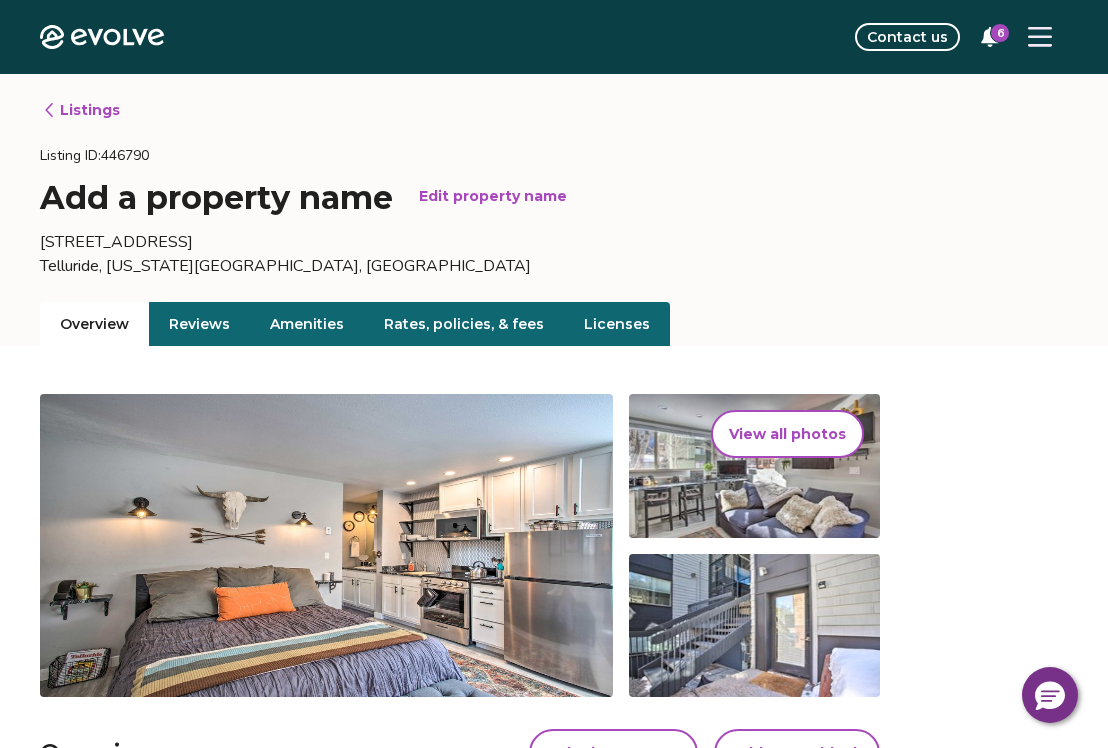 click 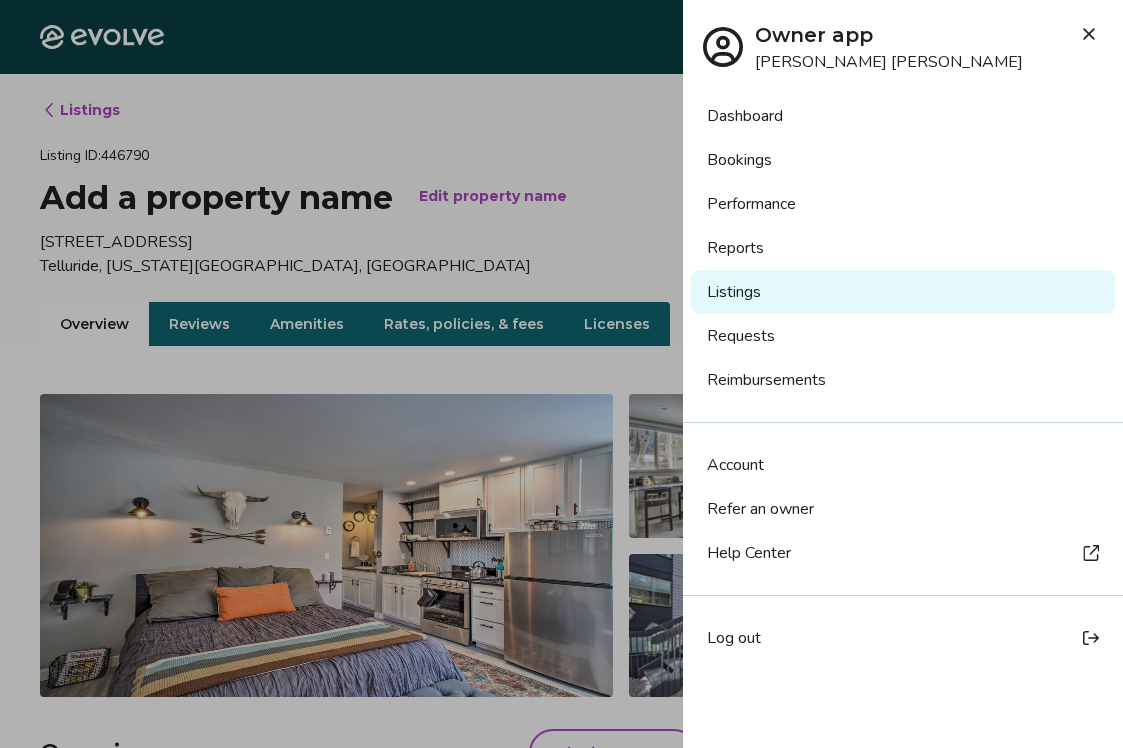 click on "Dashboard" at bounding box center [903, 116] 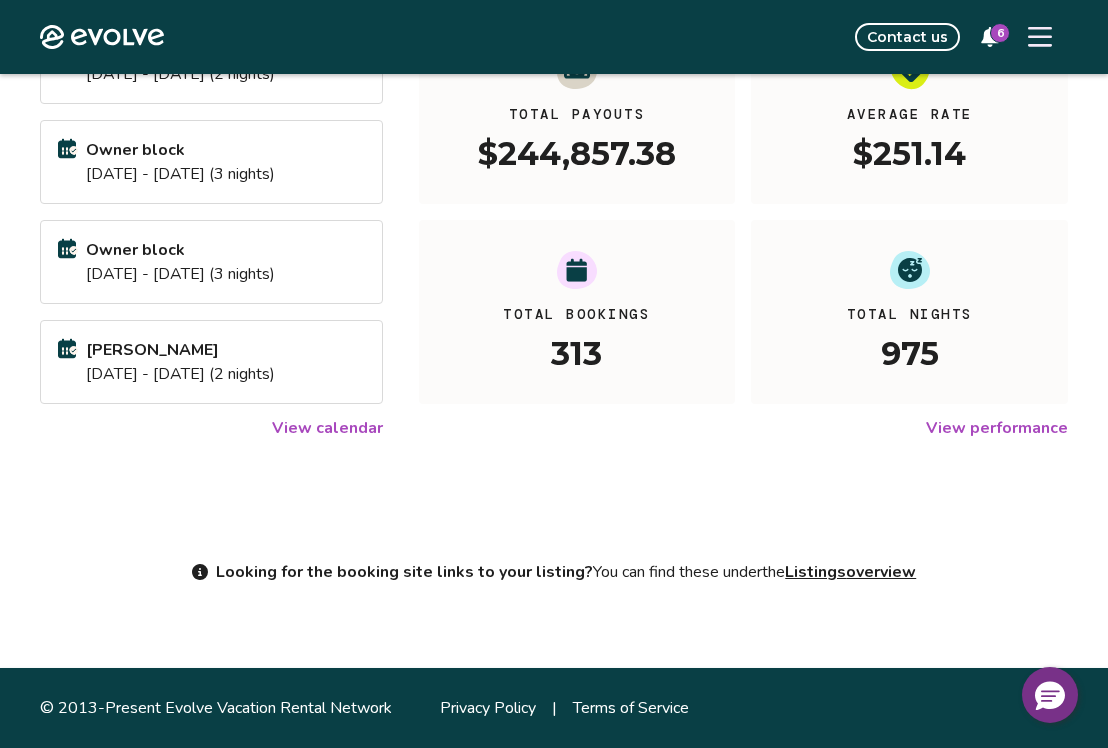 scroll, scrollTop: 306, scrollLeft: 0, axis: vertical 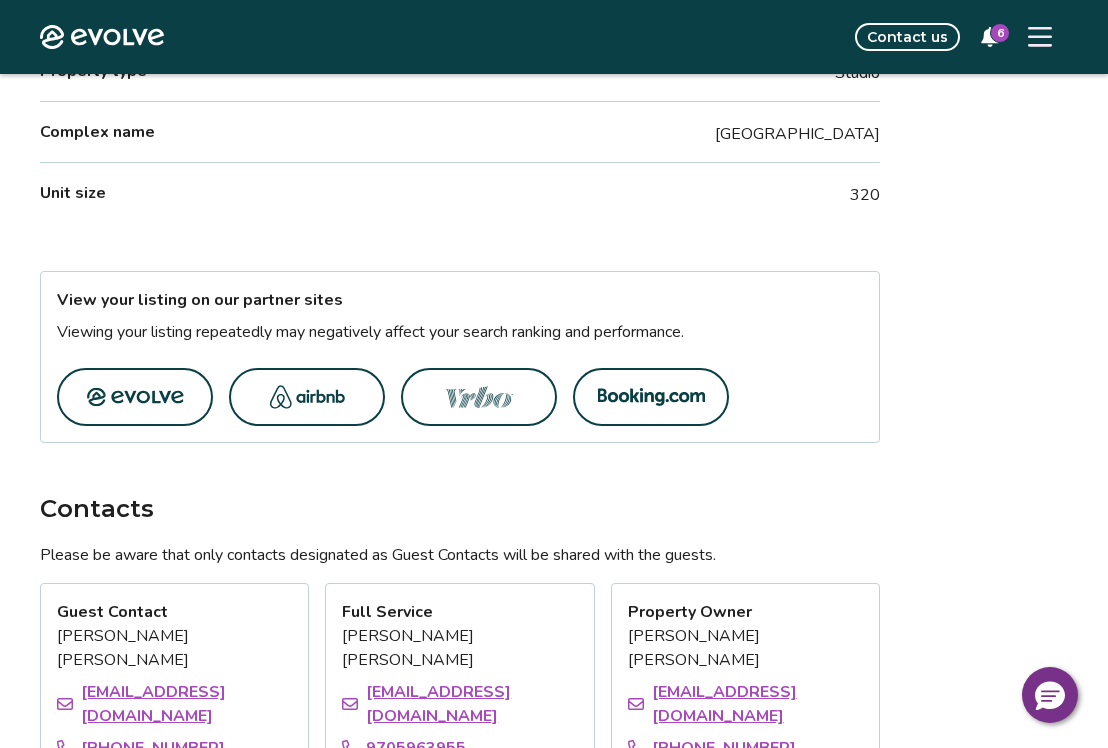 click at bounding box center (307, 397) 